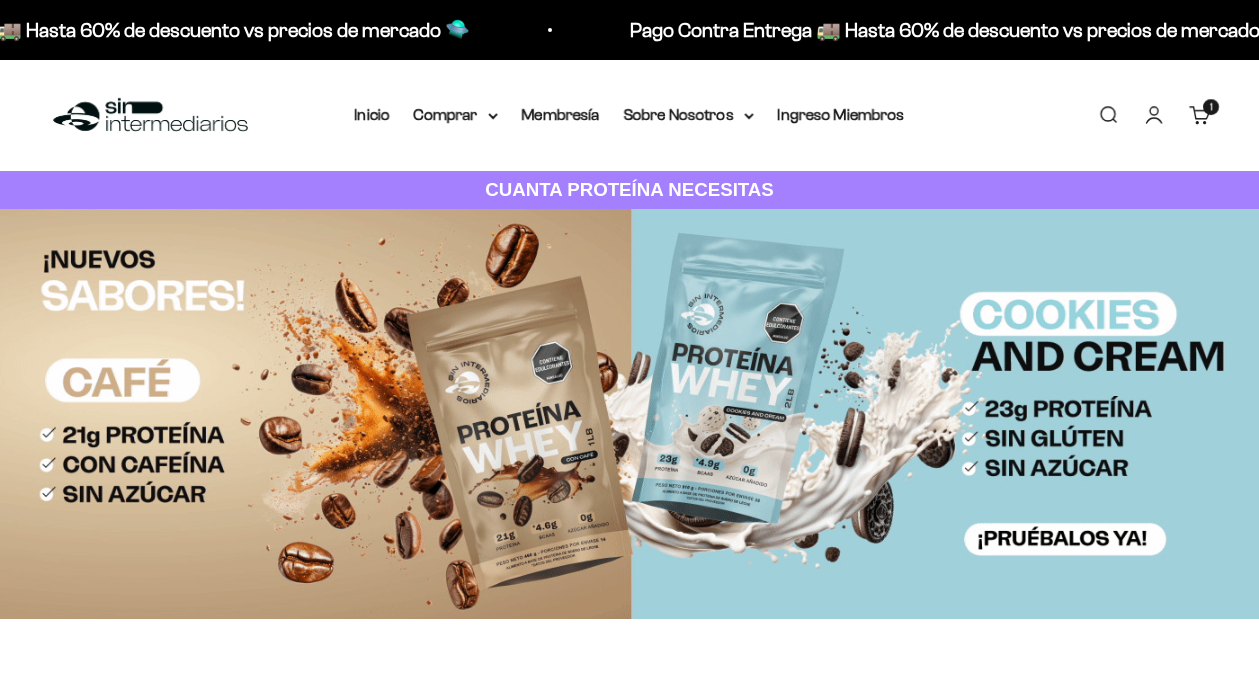 scroll, scrollTop: 0, scrollLeft: 0, axis: both 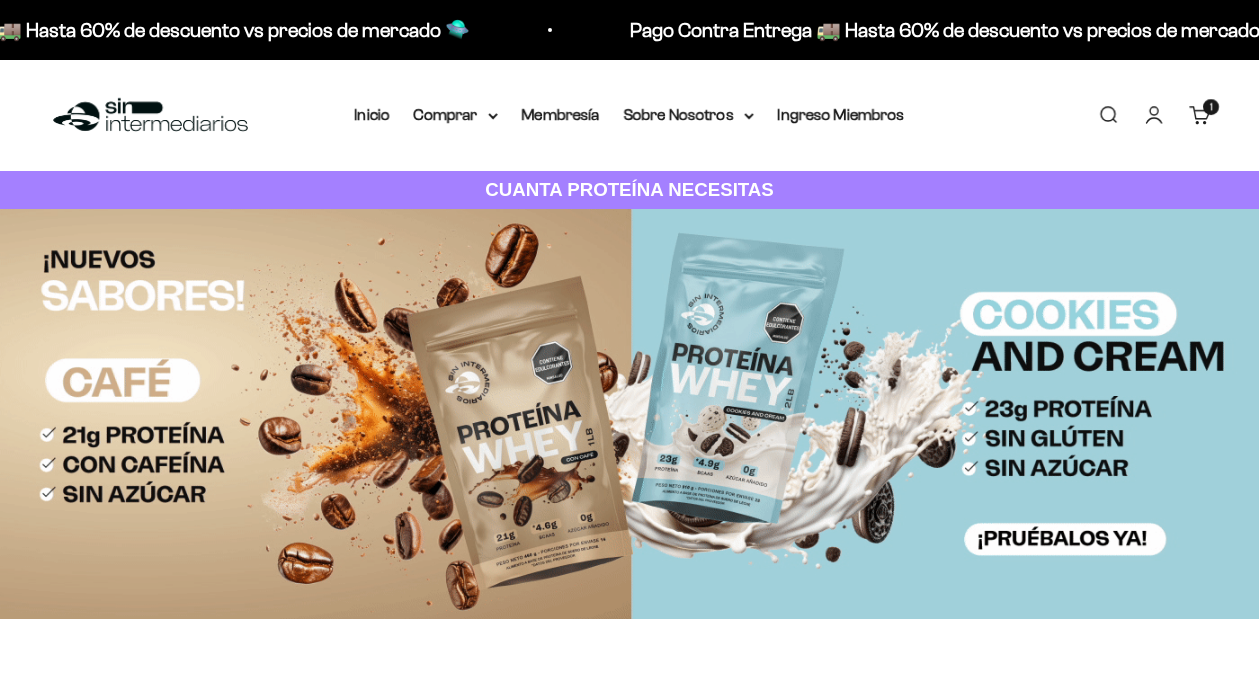 click on "Comprar" at bounding box center (456, 115) 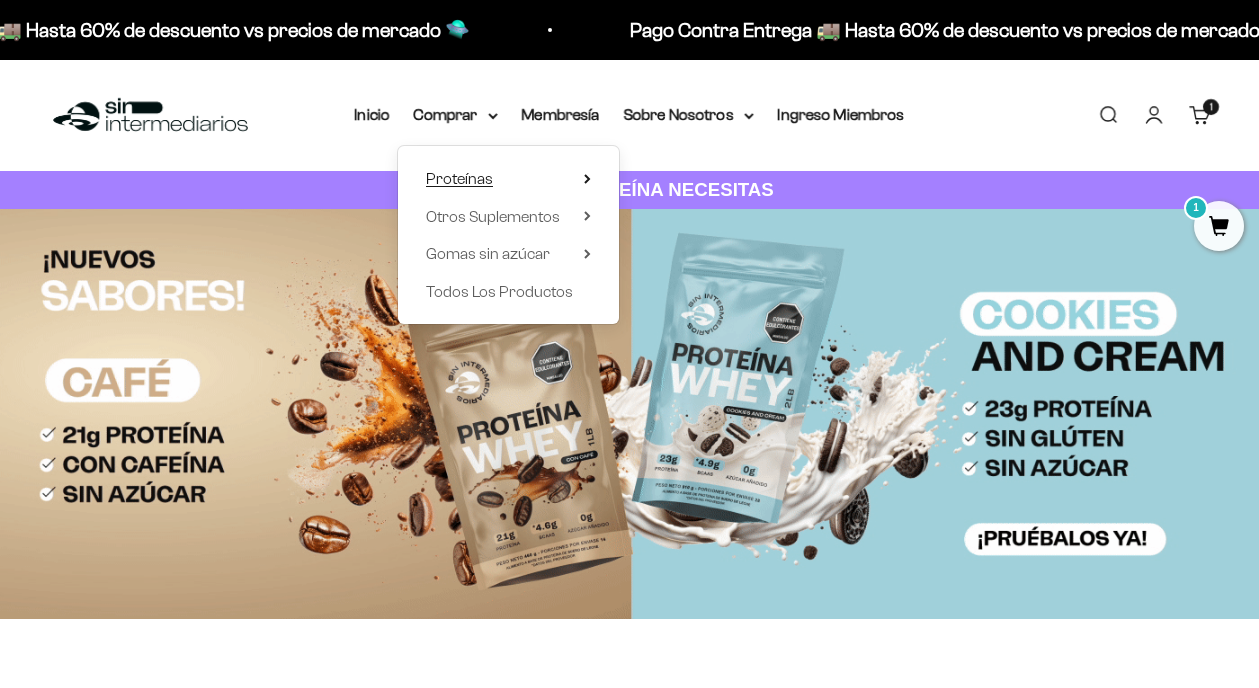 click on "Proteínas" at bounding box center [459, 178] 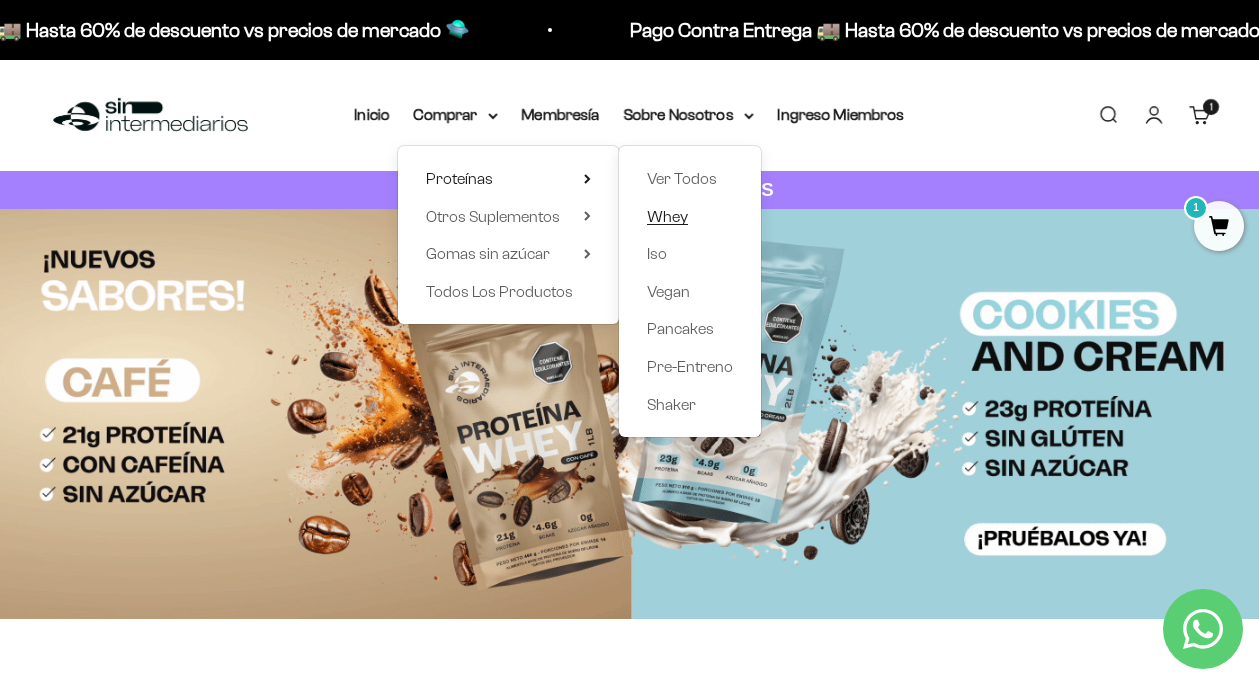 click on "Whey" at bounding box center (667, 216) 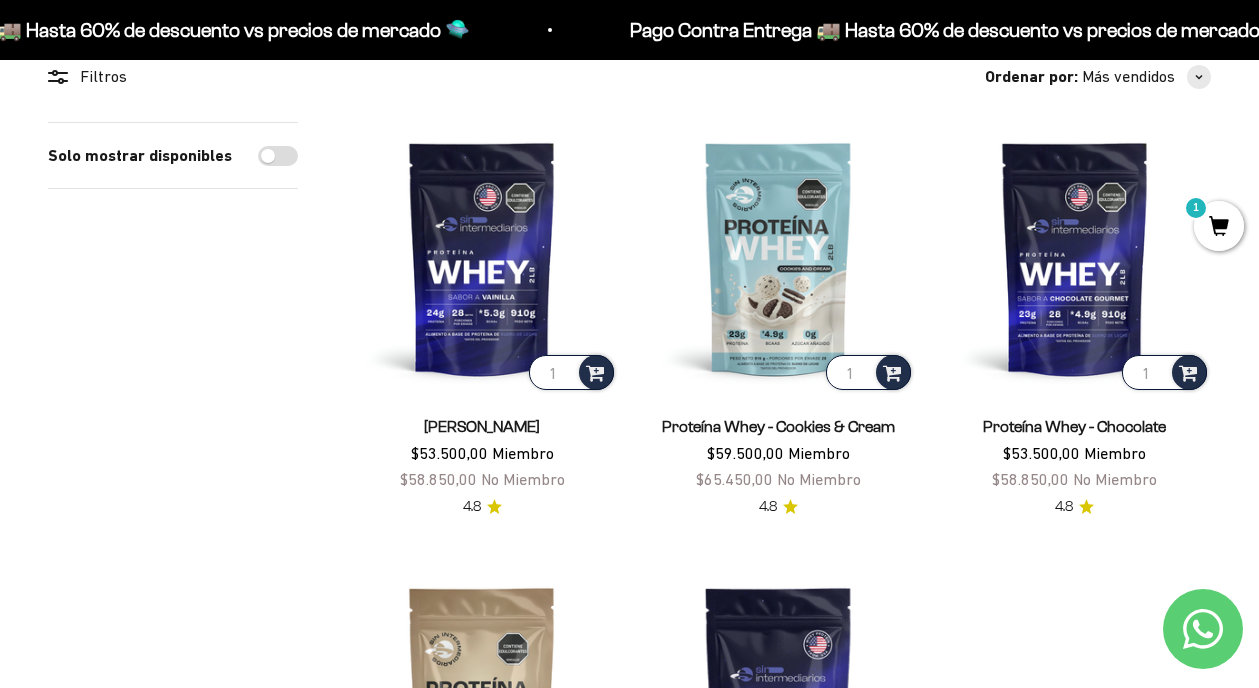 scroll, scrollTop: 212, scrollLeft: 0, axis: vertical 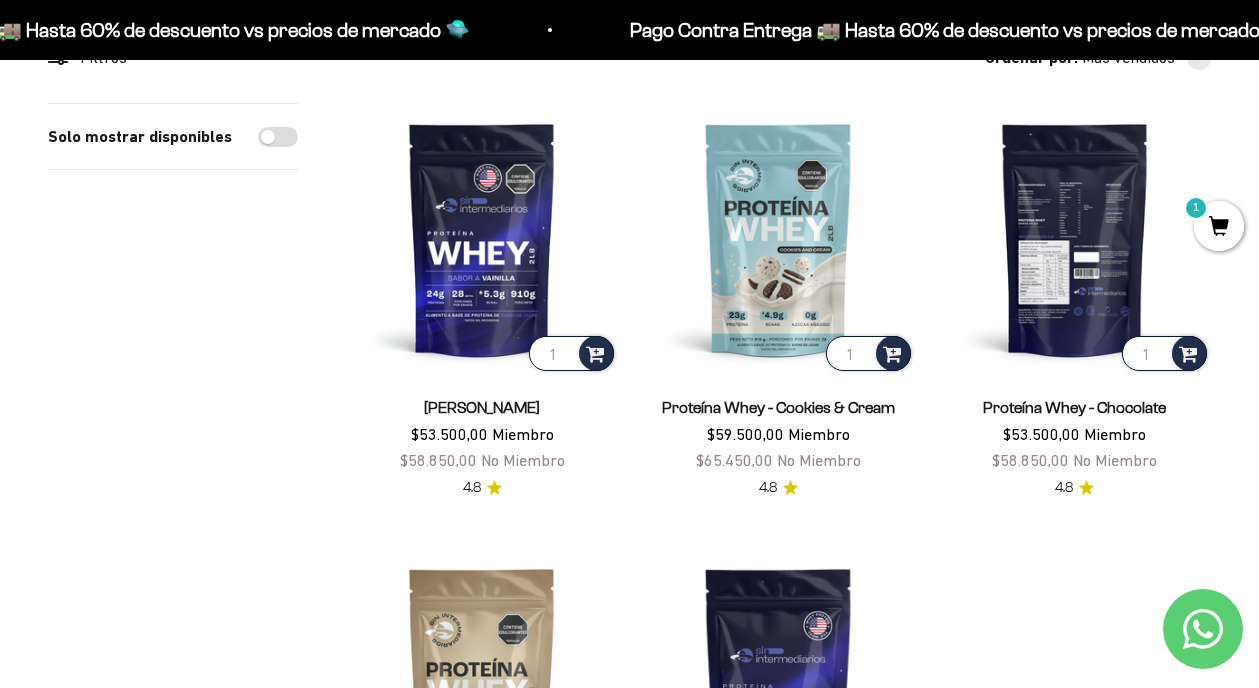 click at bounding box center [1075, 239] 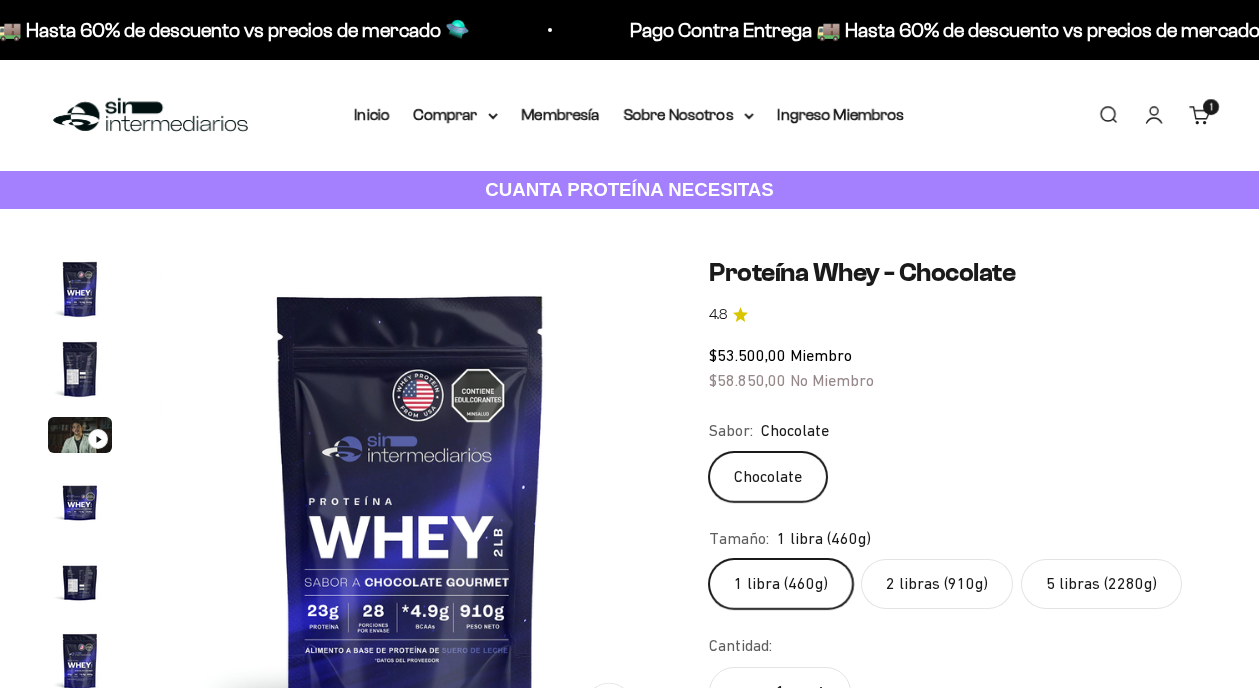 scroll, scrollTop: 0, scrollLeft: 0, axis: both 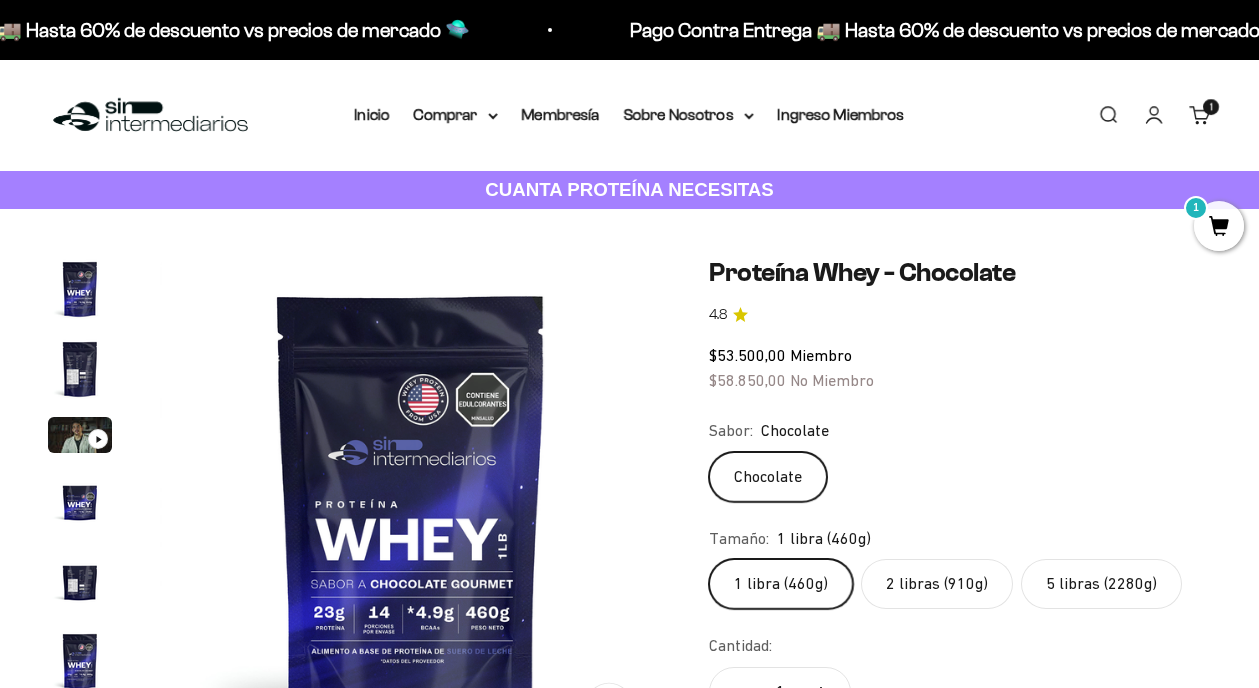 click on "2 libras (910g)" 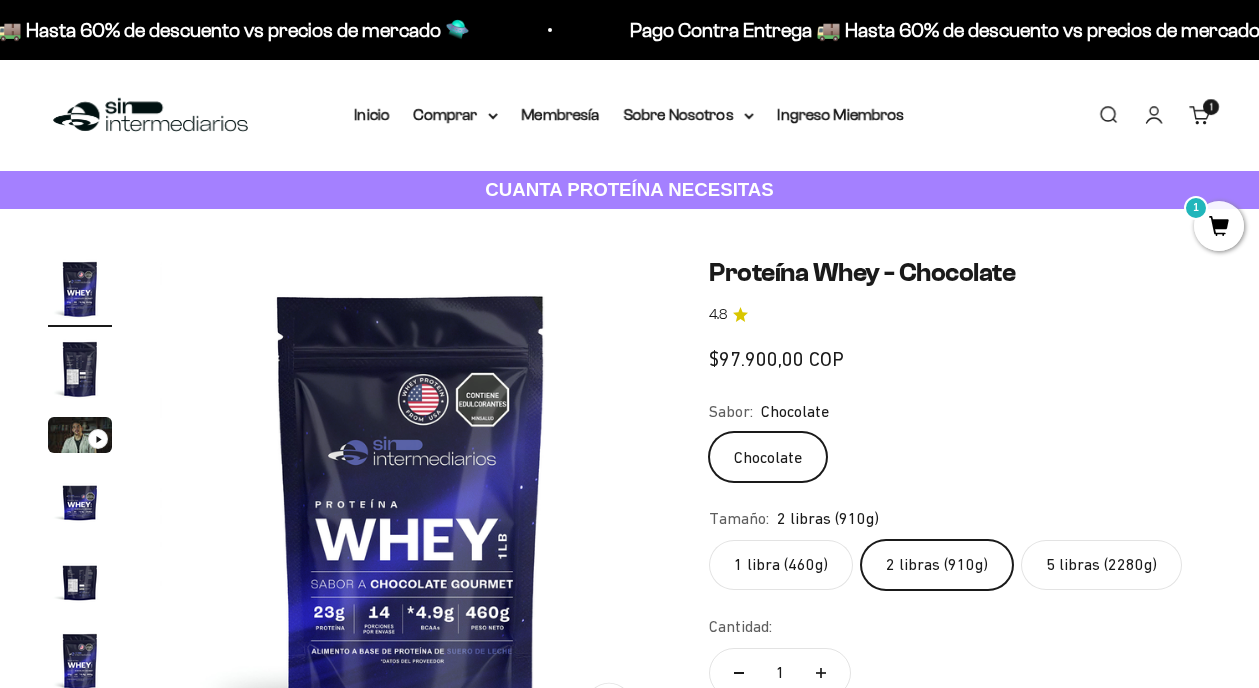 scroll, scrollTop: 0, scrollLeft: 0, axis: both 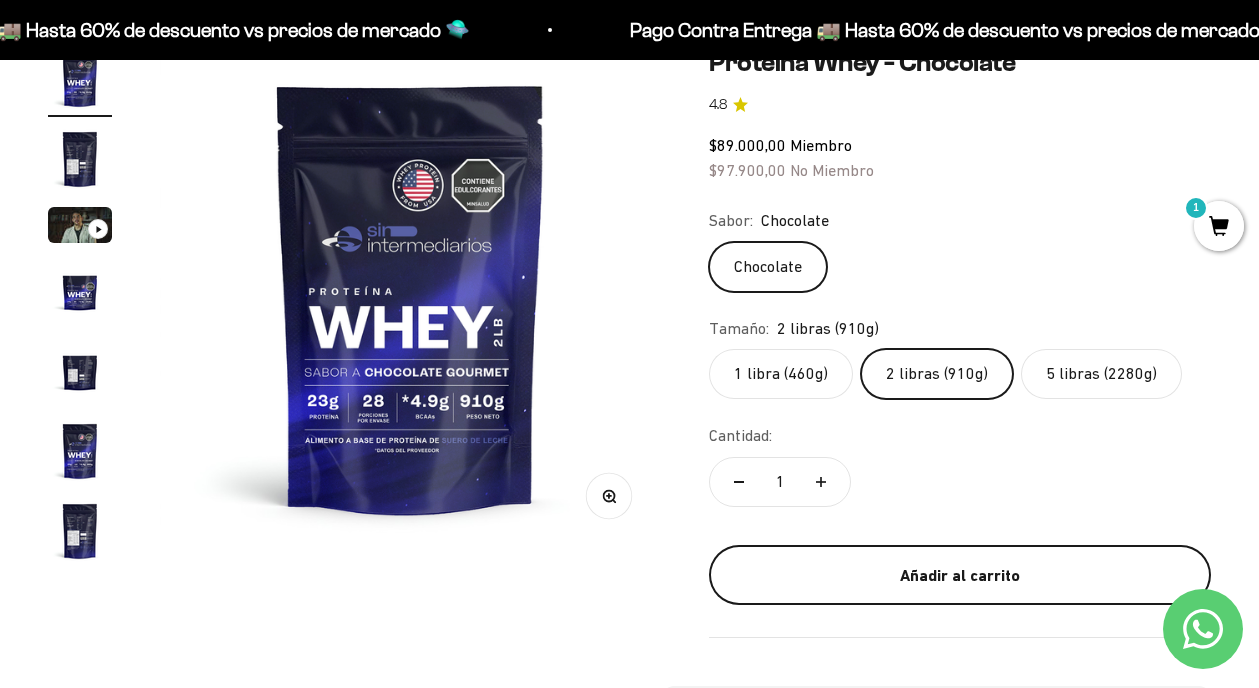 click on "Añadir al carrito" at bounding box center [960, 576] 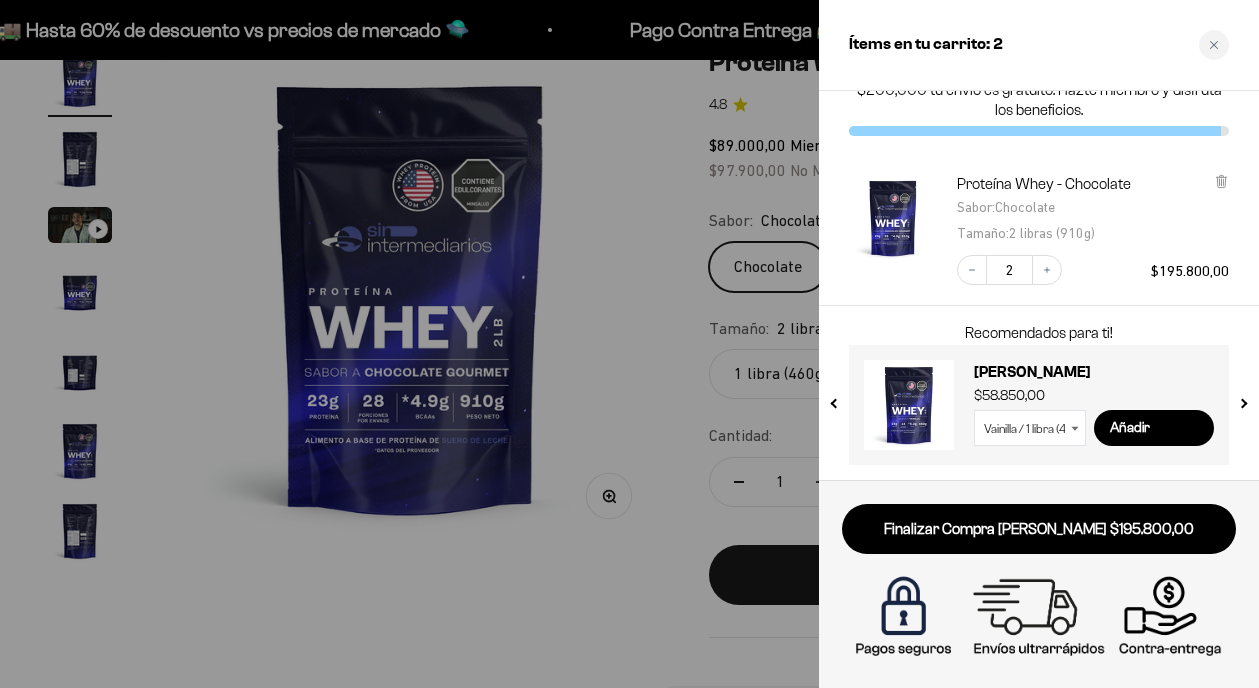 scroll, scrollTop: 0, scrollLeft: 0, axis: both 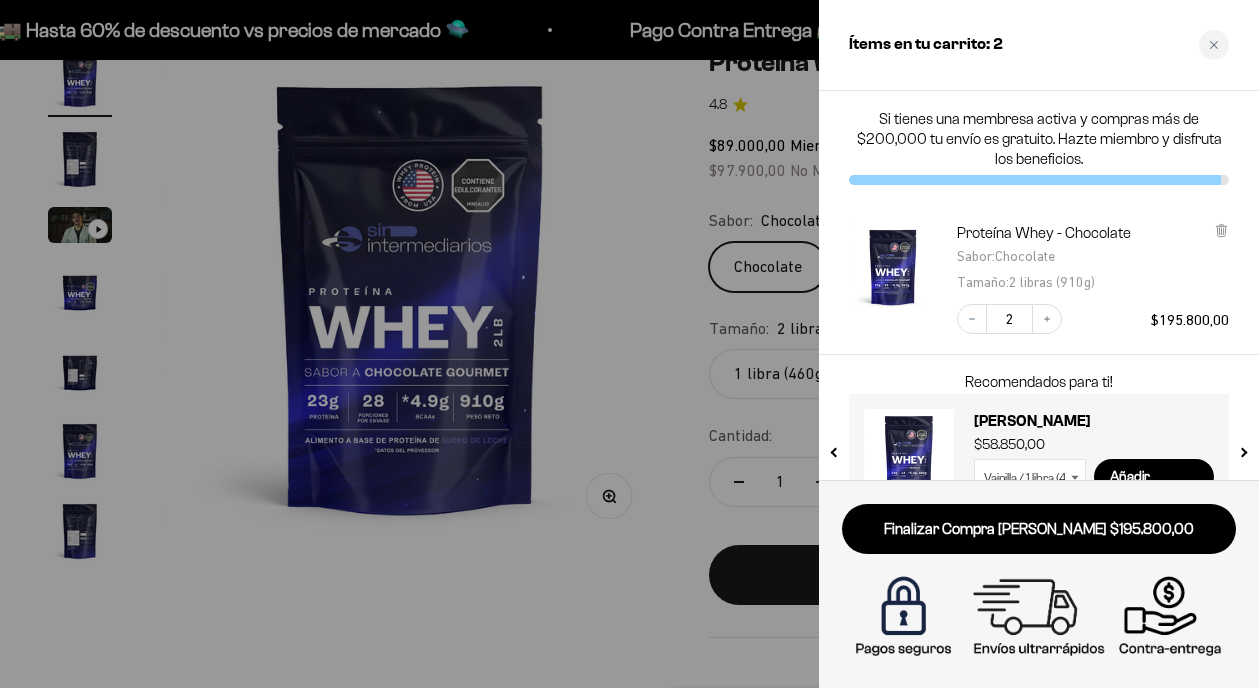 click at bounding box center (629, 344) 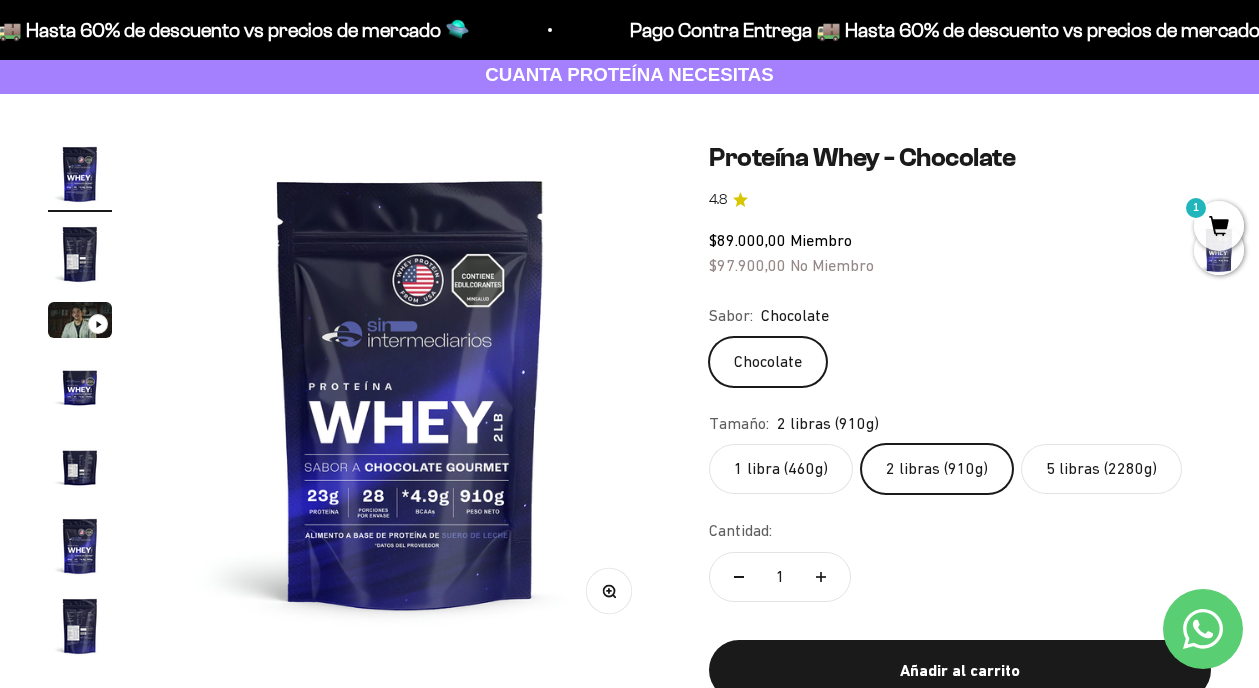 scroll, scrollTop: 0, scrollLeft: 0, axis: both 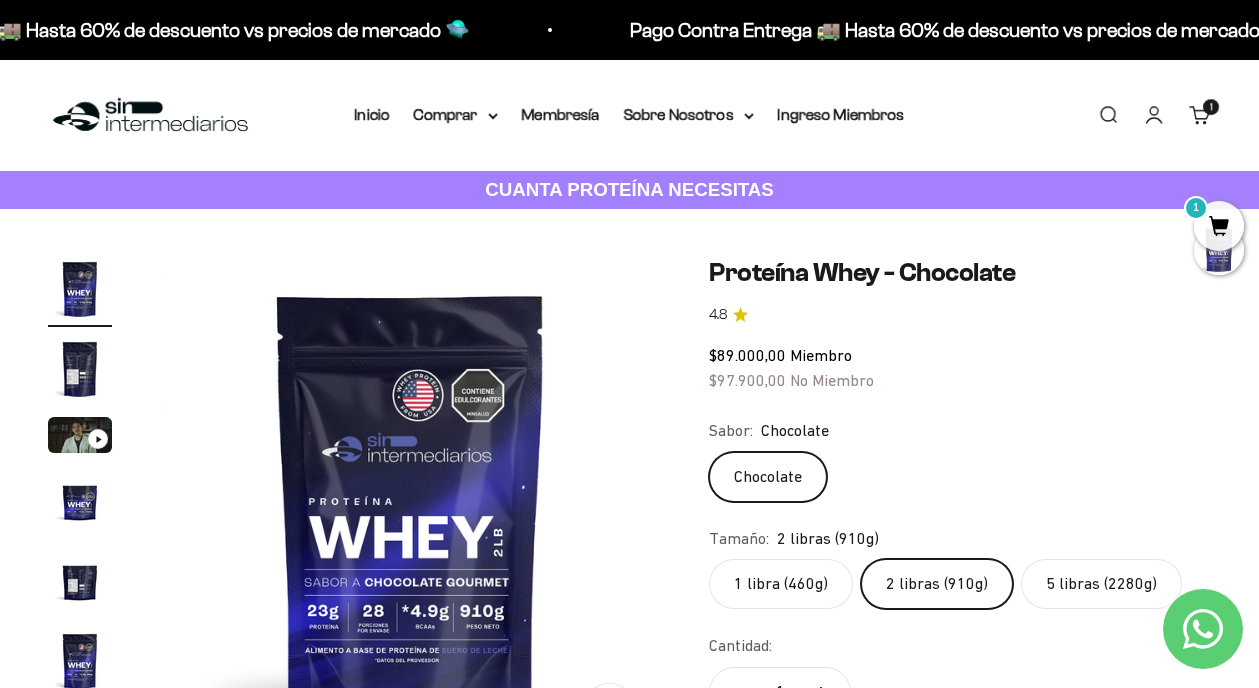 click on "Buscar" at bounding box center [1108, 115] 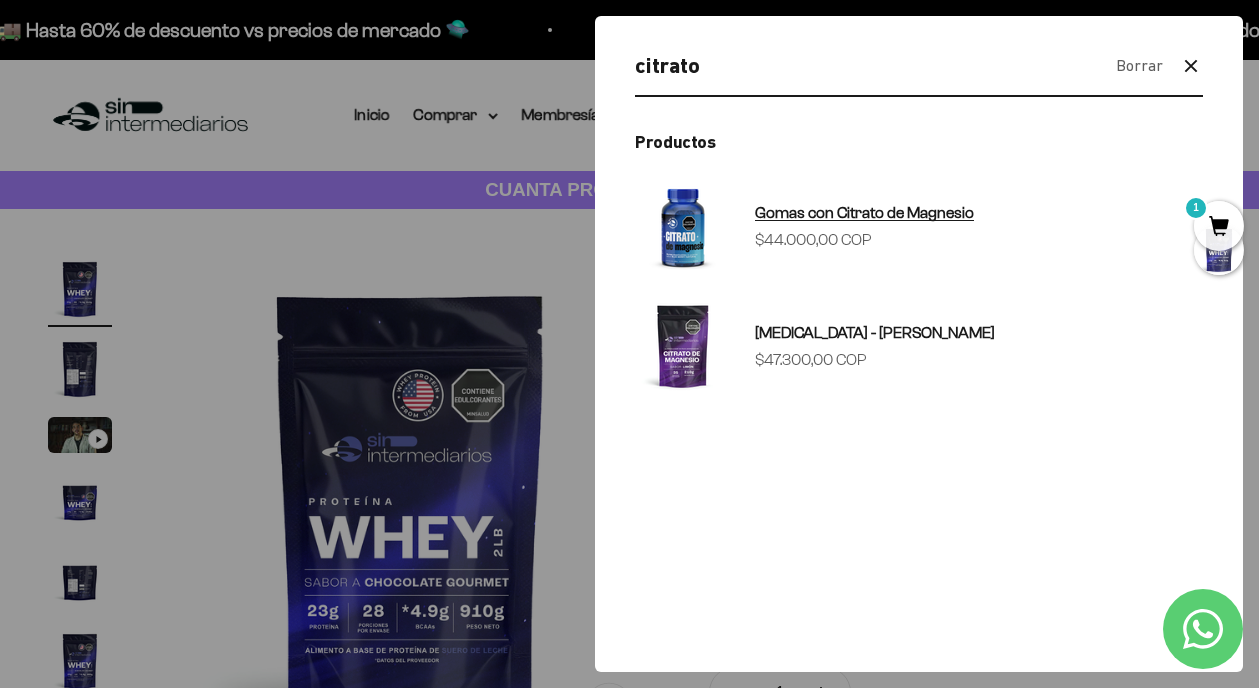 type on "citrato" 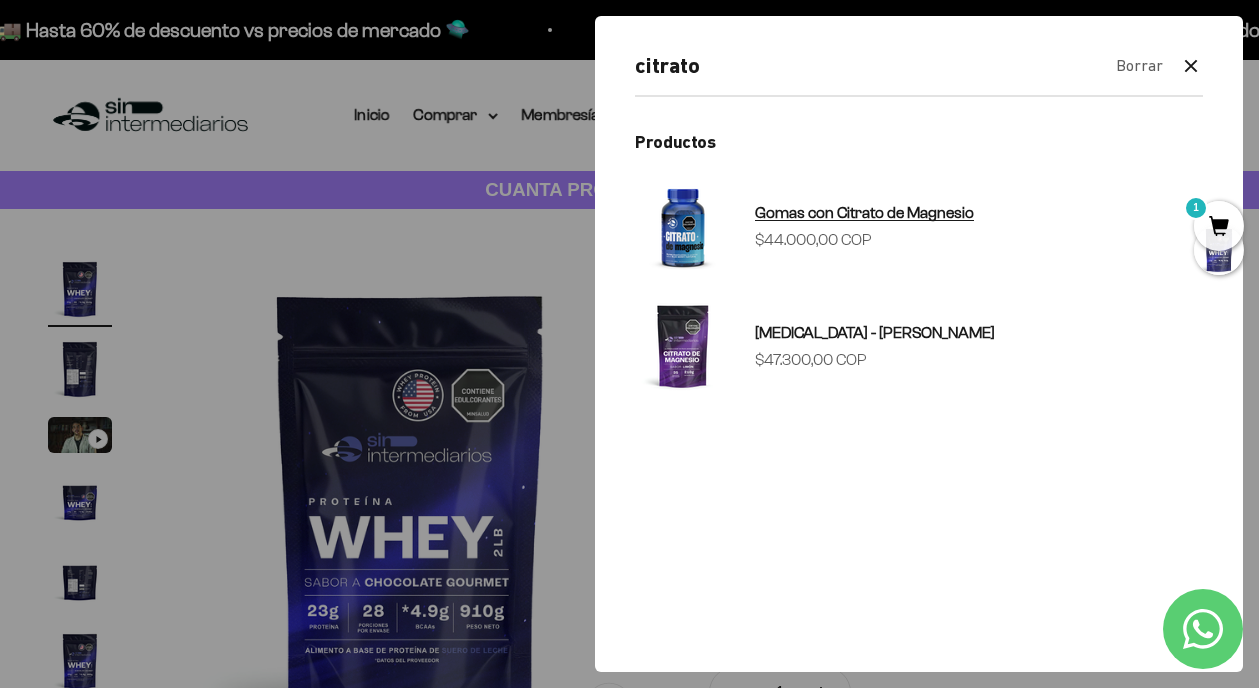 click on "Precio de oferta $44.000,00 COP" at bounding box center [813, 240] 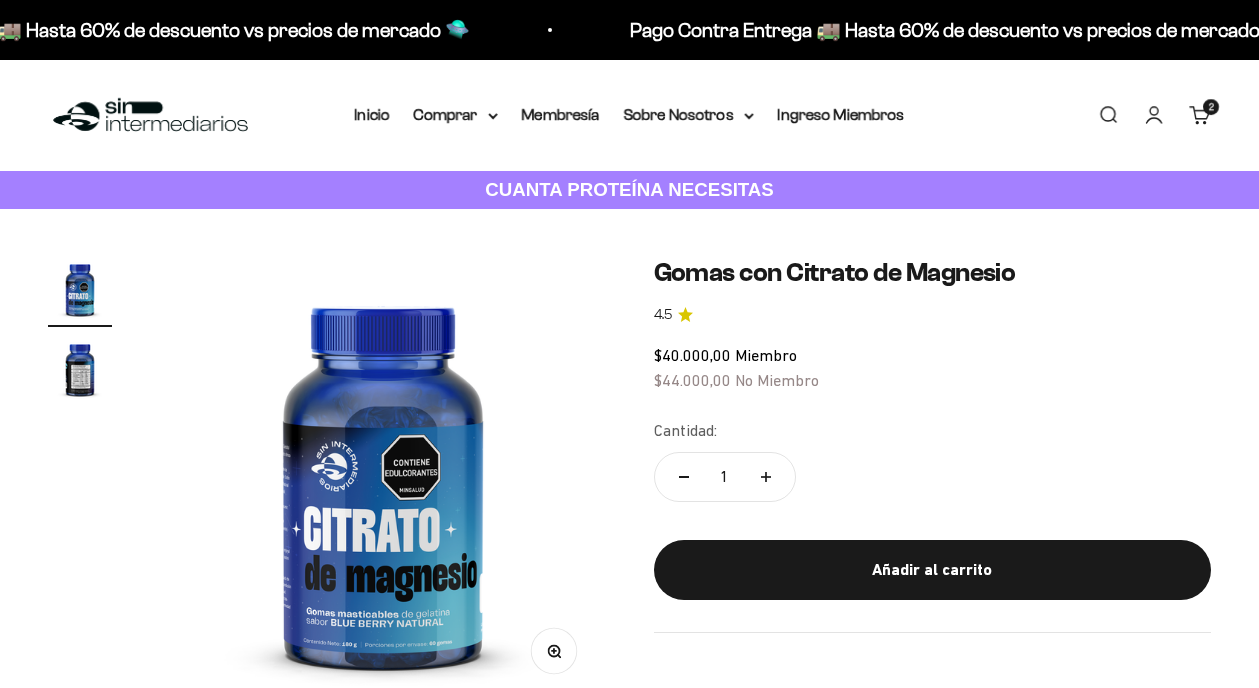 scroll, scrollTop: 0, scrollLeft: 0, axis: both 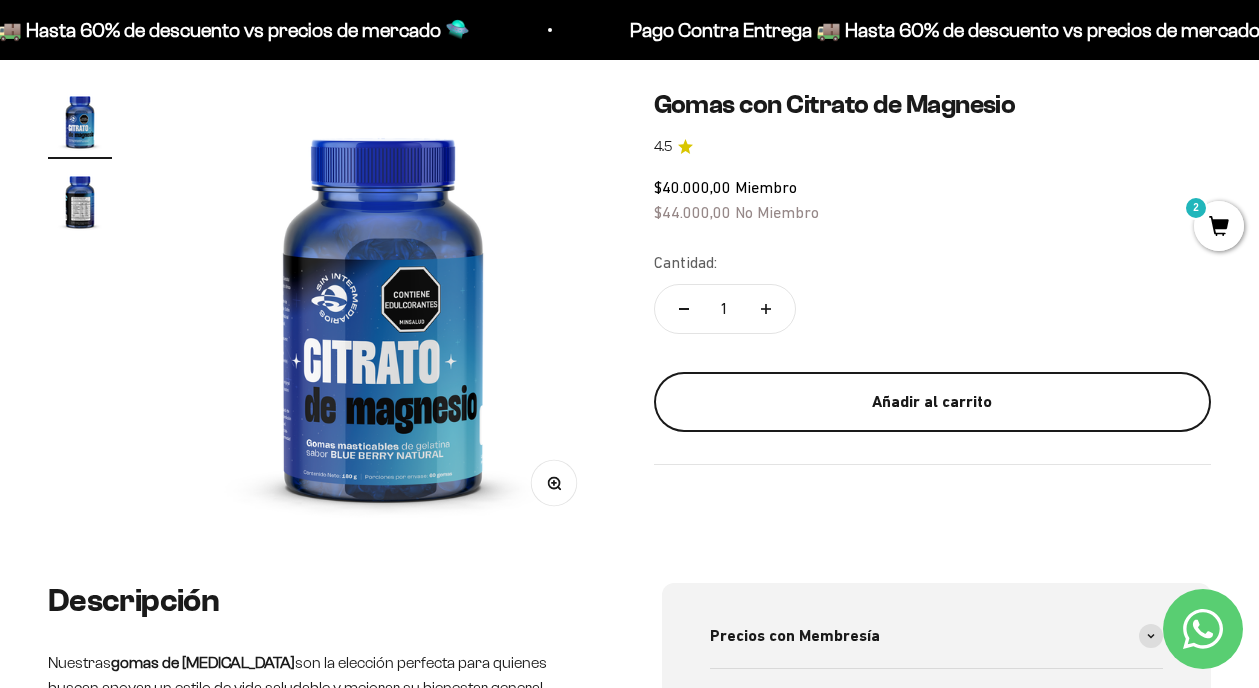 click on "Añadir al carrito" at bounding box center (933, 402) 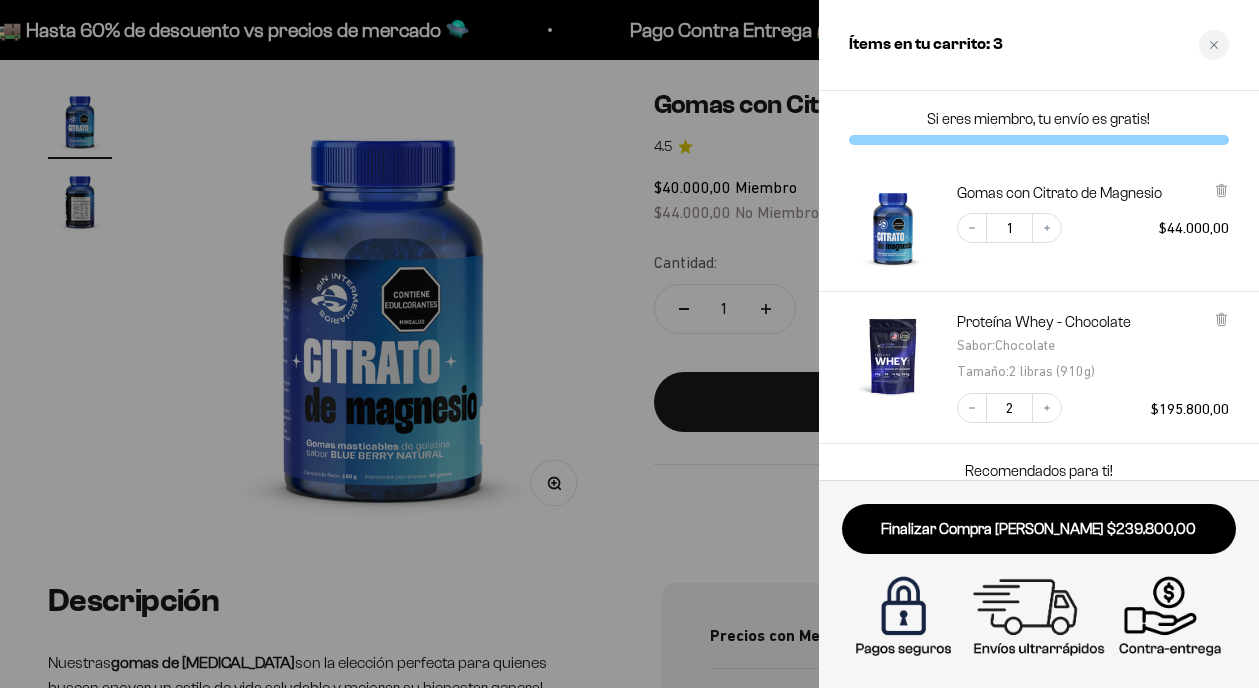 click at bounding box center [629, 344] 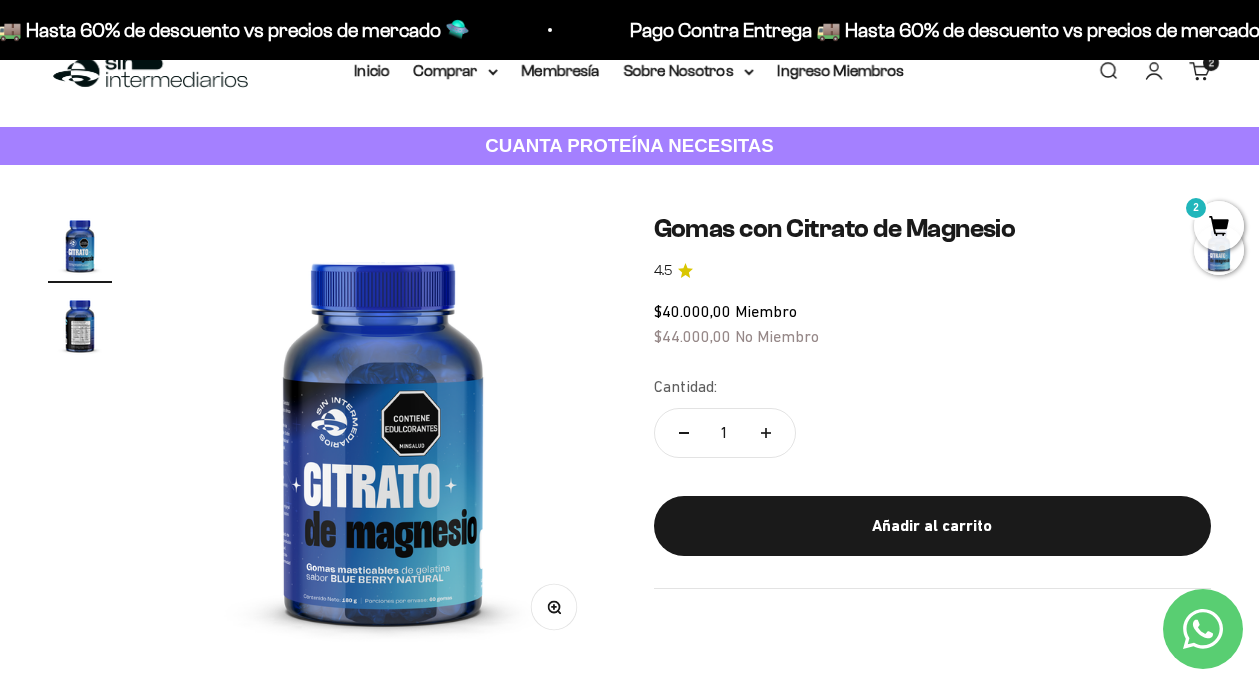 scroll, scrollTop: 0, scrollLeft: 0, axis: both 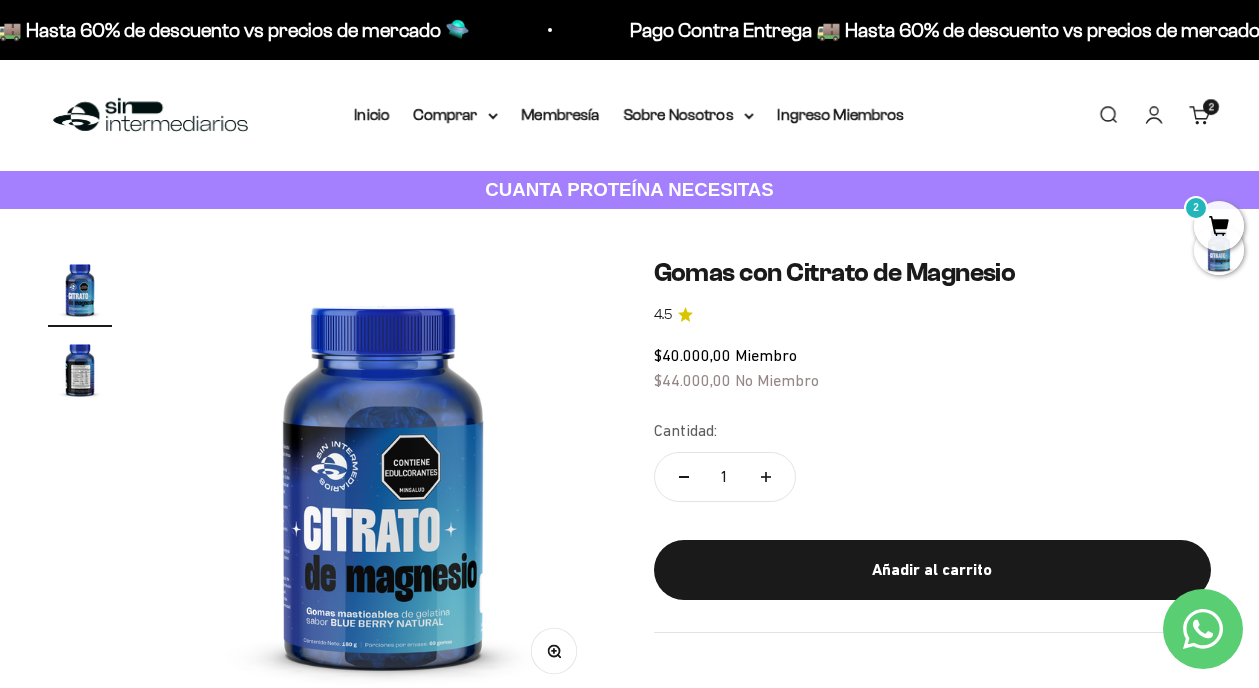 click on "Buscar" at bounding box center [1108, 115] 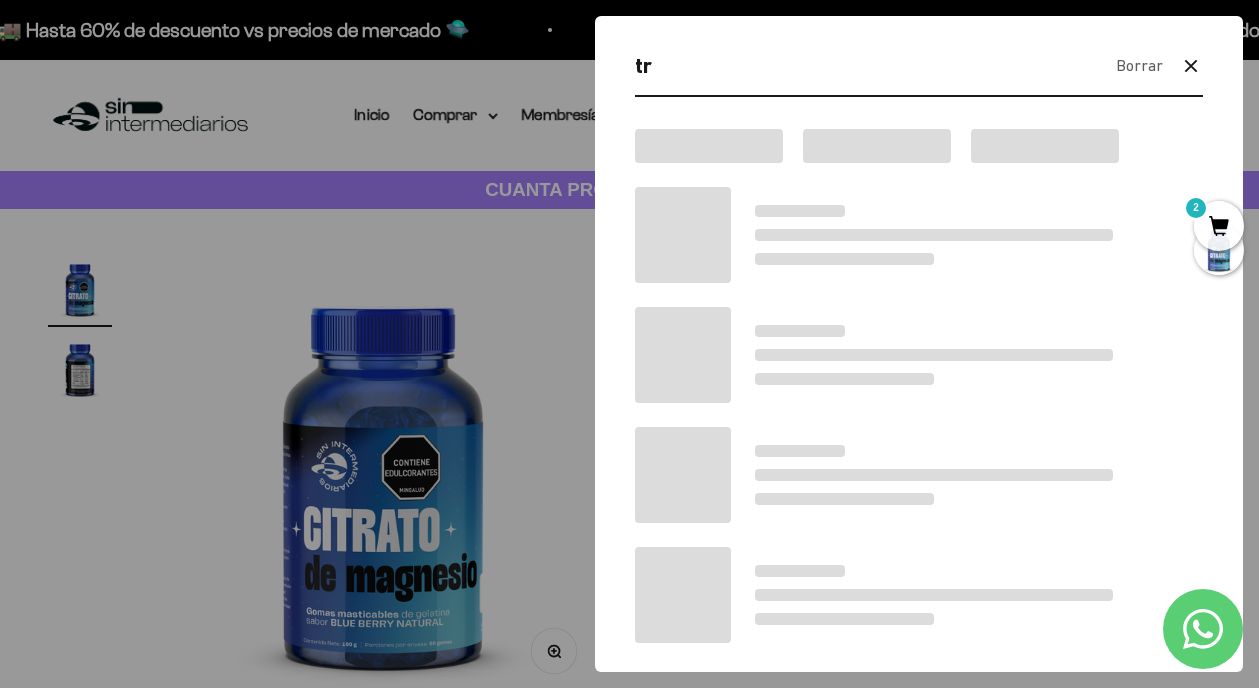 type on "t" 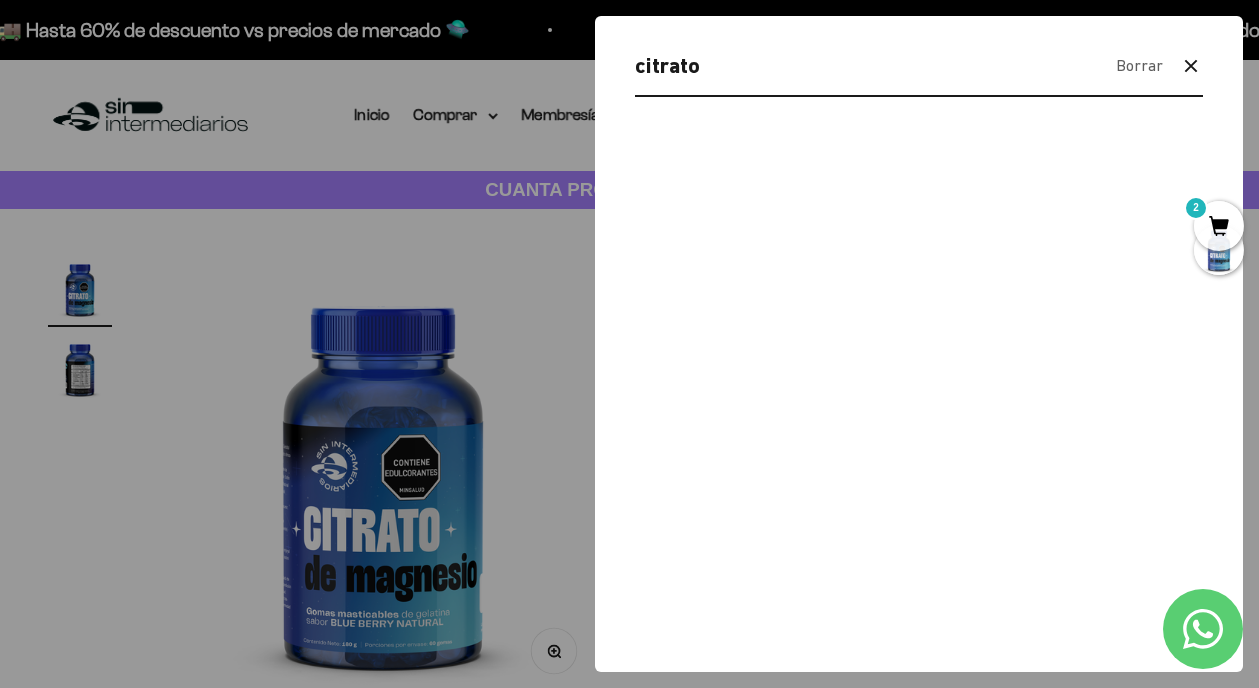 type on "citrato" 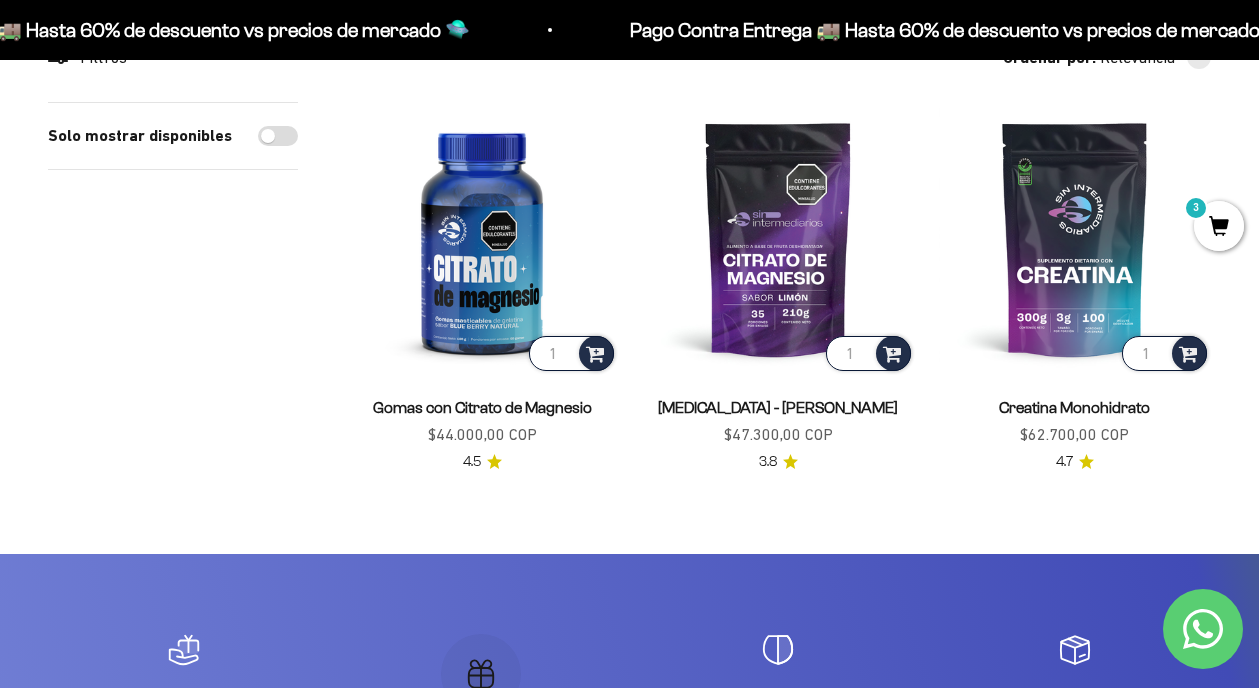 scroll, scrollTop: 407, scrollLeft: 0, axis: vertical 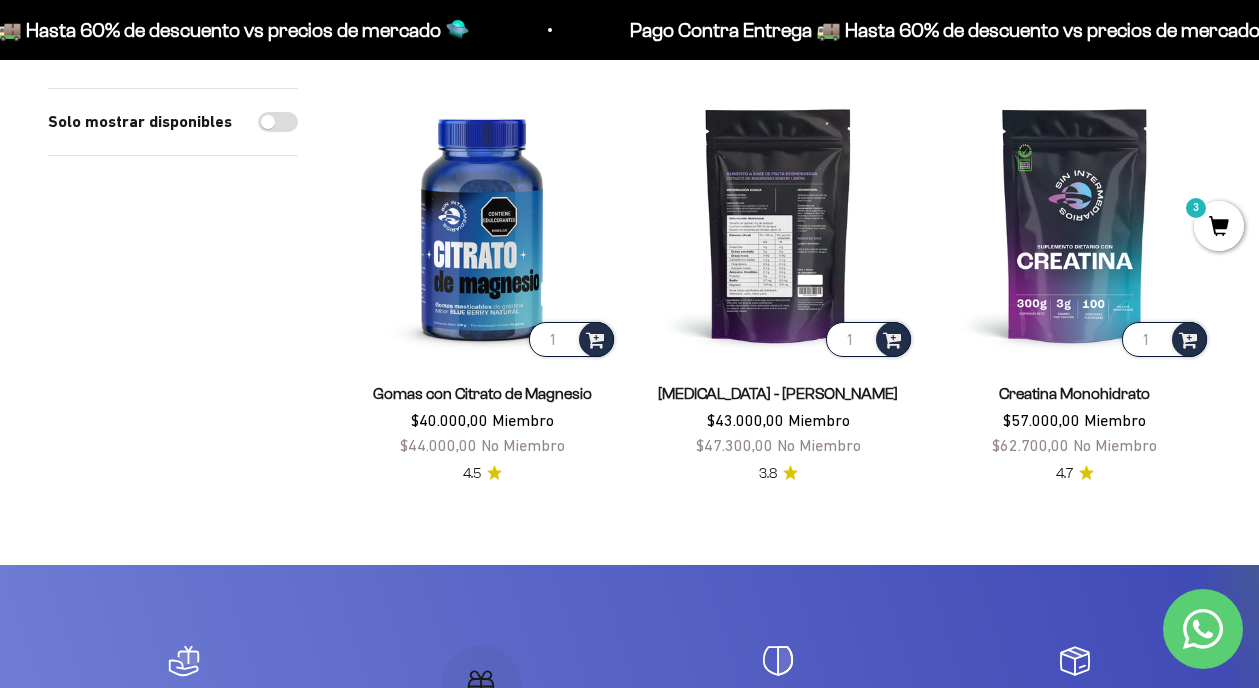 click at bounding box center [778, 224] 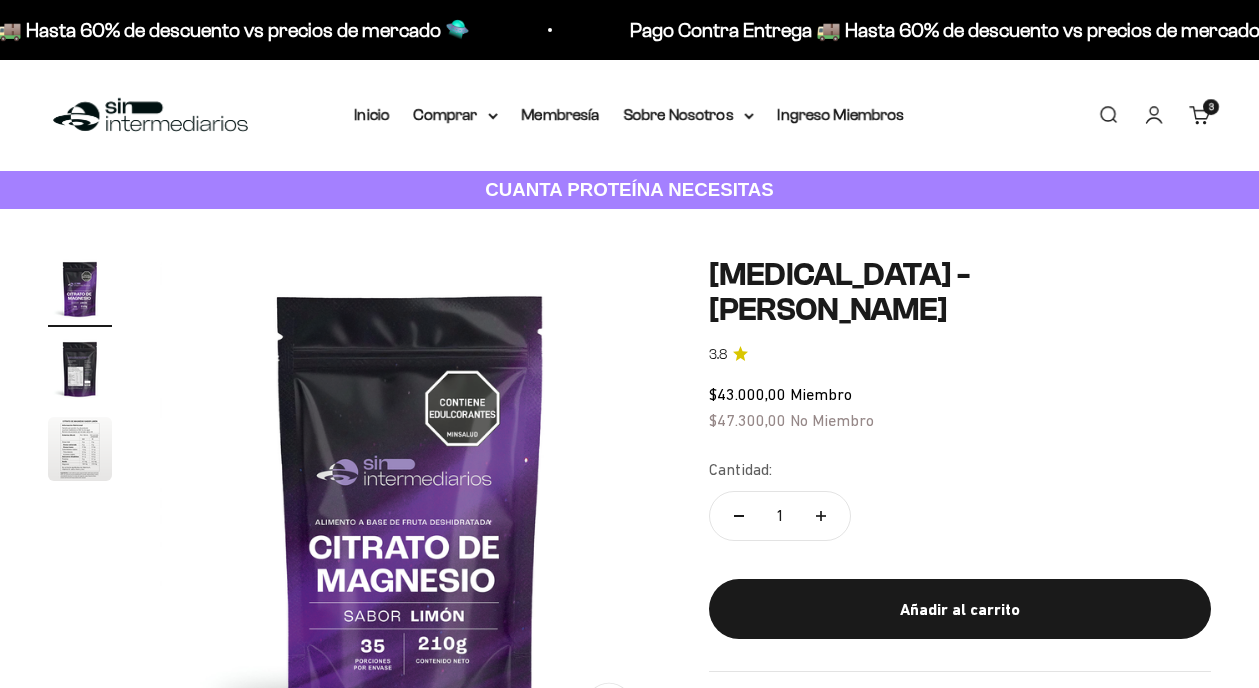 scroll, scrollTop: 0, scrollLeft: 0, axis: both 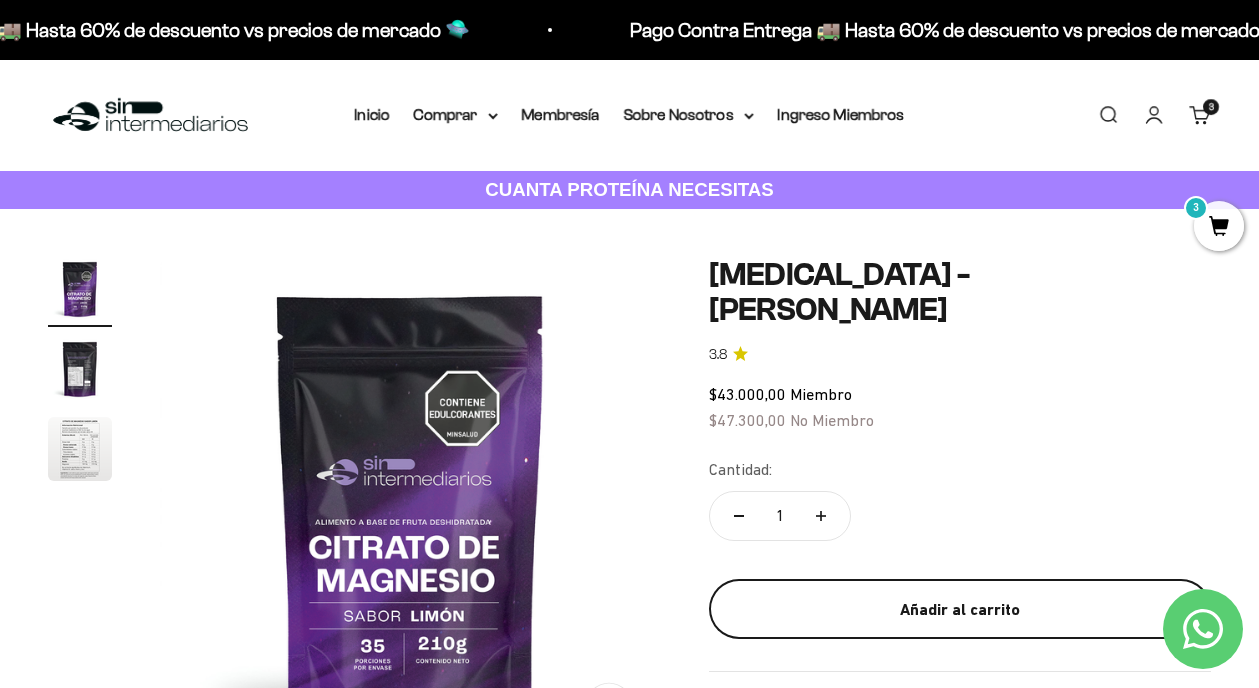 click on "Añadir al carrito" at bounding box center (960, 610) 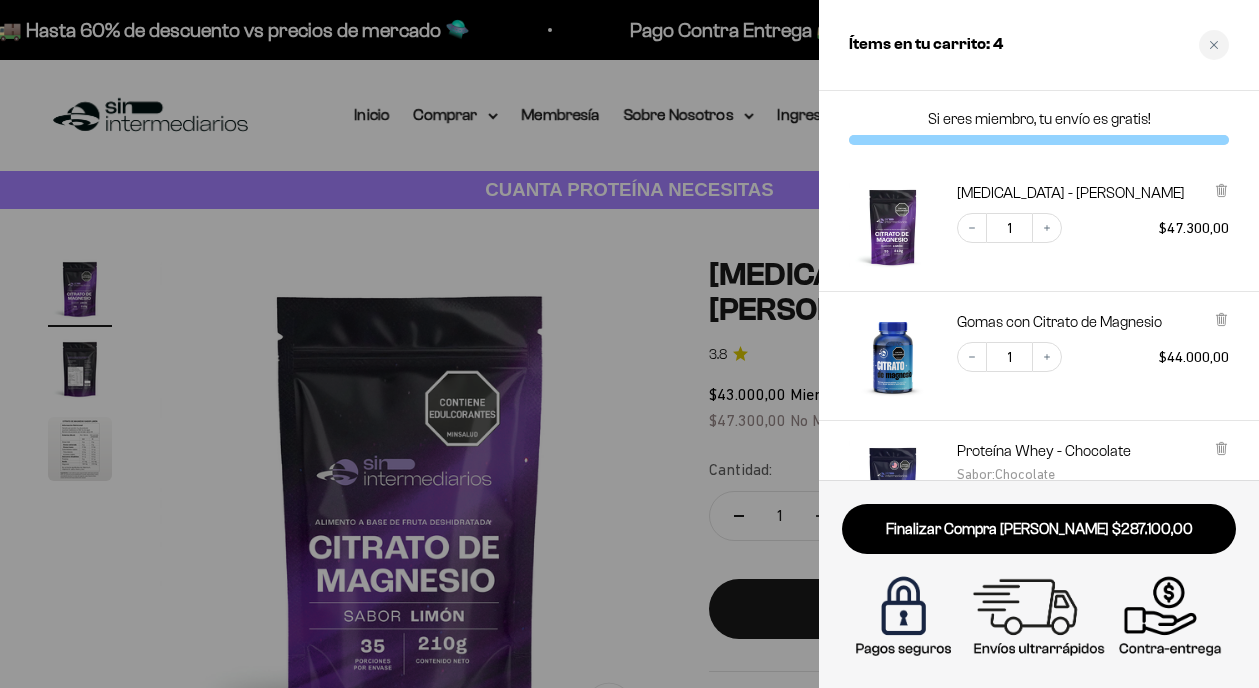click at bounding box center (629, 344) 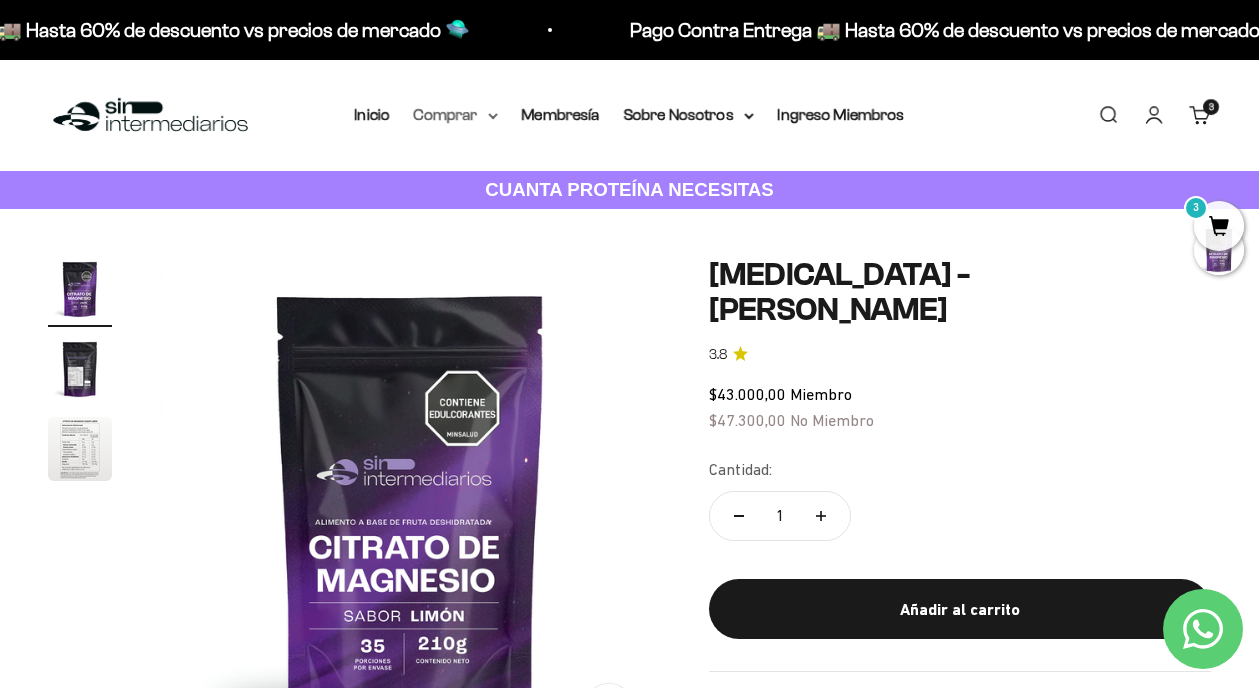 click on "Comprar" at bounding box center (456, 115) 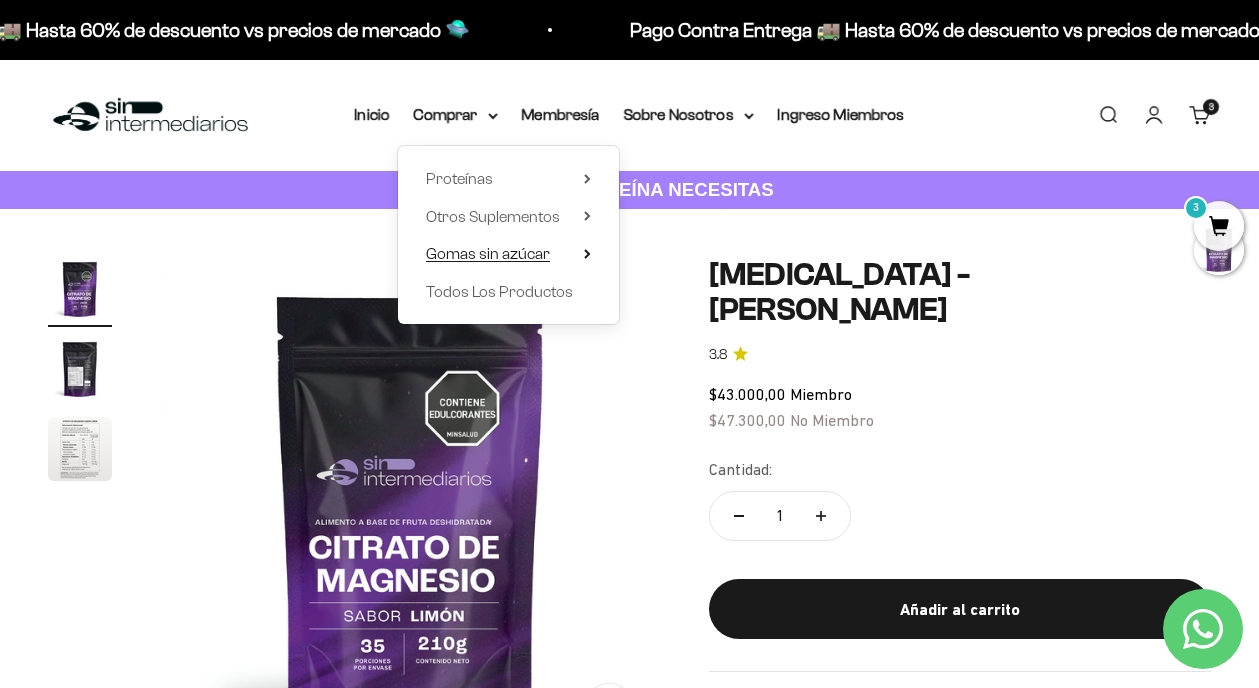 click on "Gomas sin azúcar" at bounding box center (488, 253) 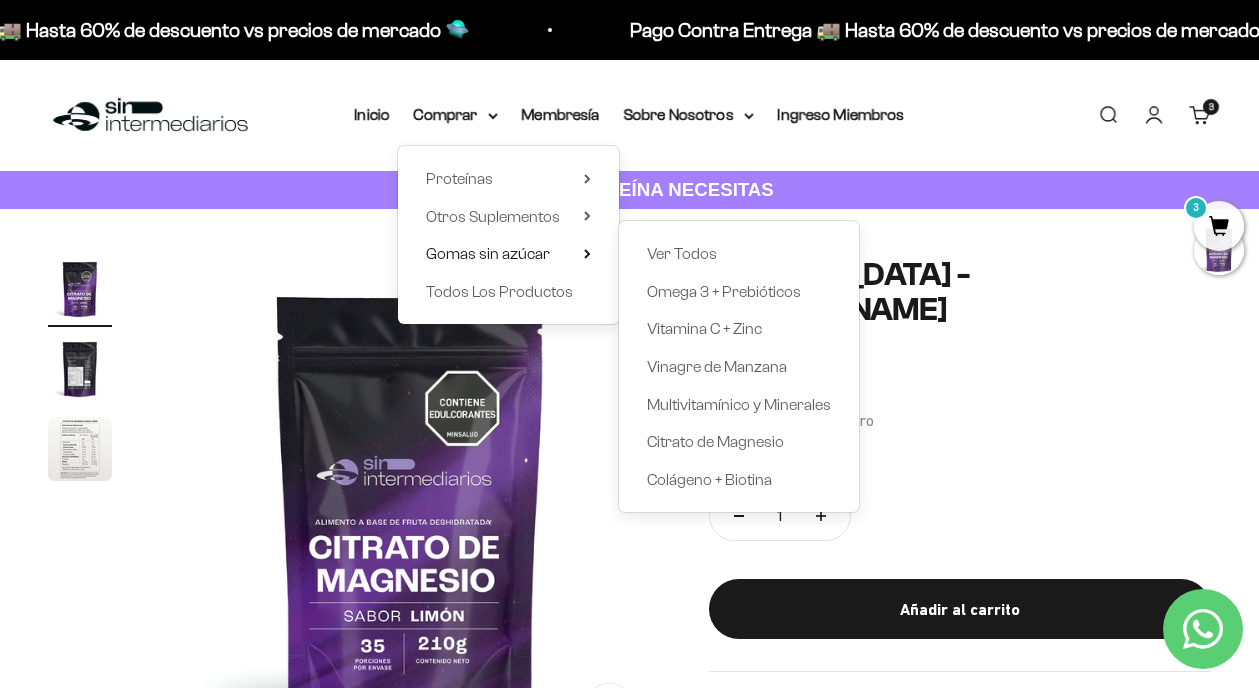 click on "Ver Todos
Omega 3 + Prebióticos
Vitamina C + Zinc
Vinagre de Manzana
Multivitamínico y Minerales" at bounding box center (739, 366) 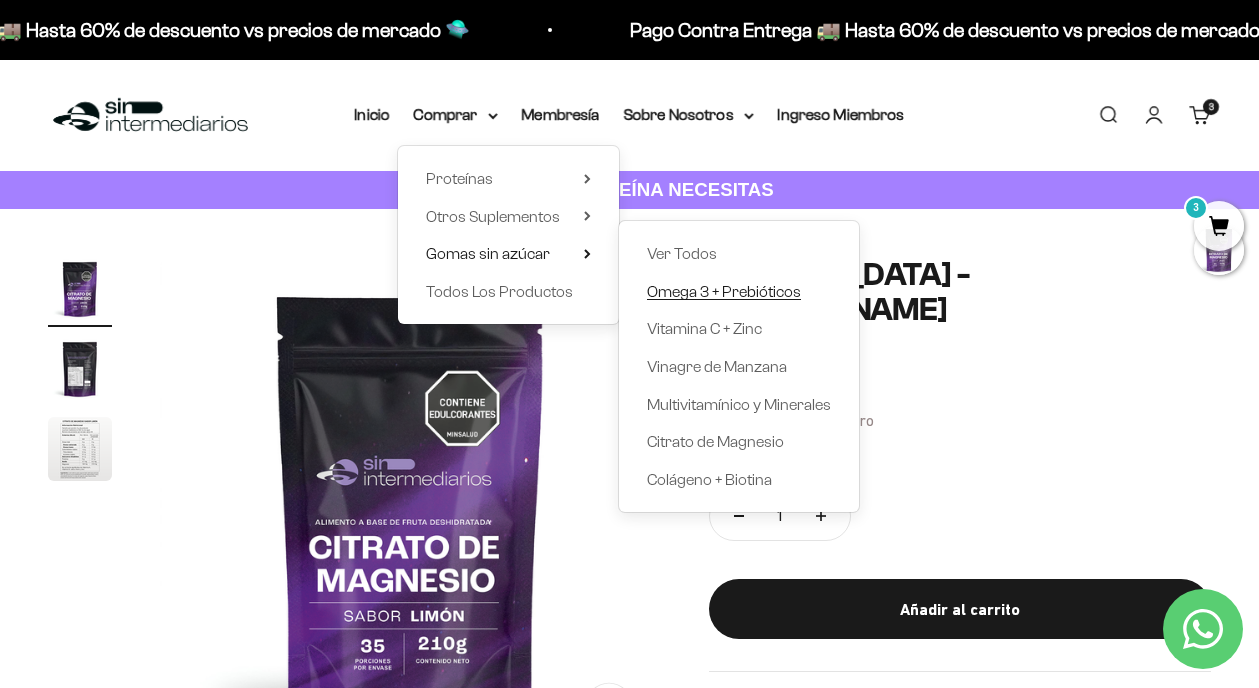 click on "Omega 3 + Prebióticos" at bounding box center (724, 291) 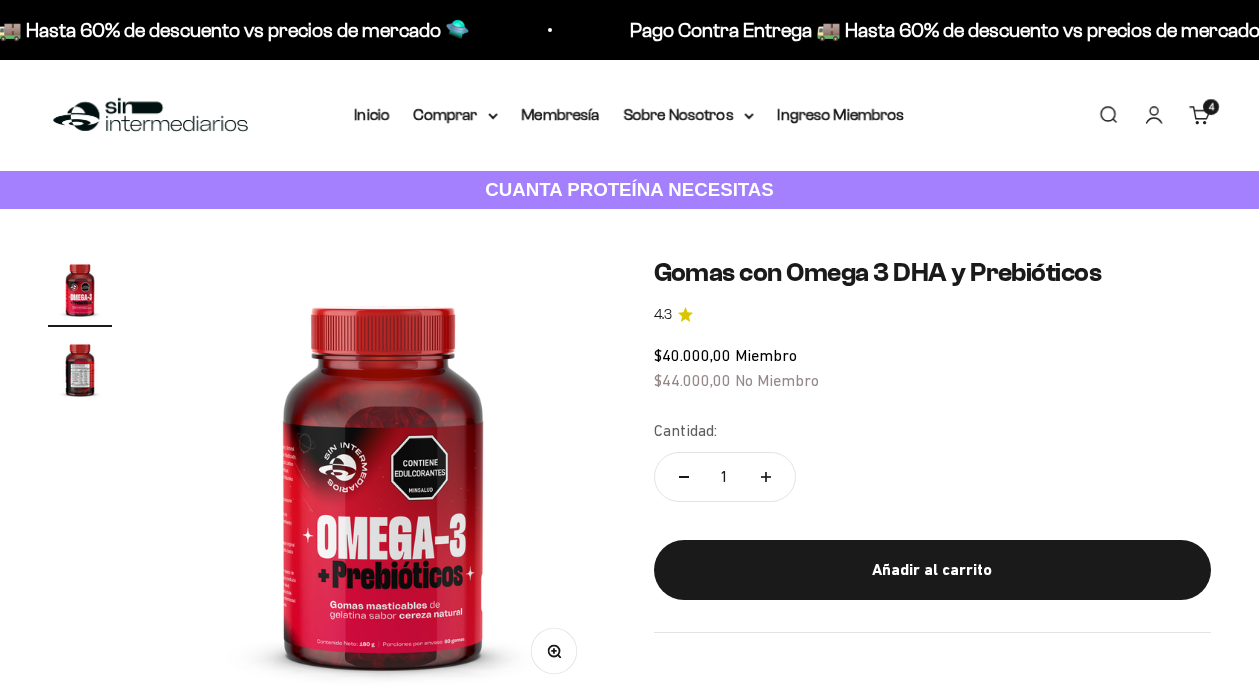 scroll, scrollTop: 0, scrollLeft: 0, axis: both 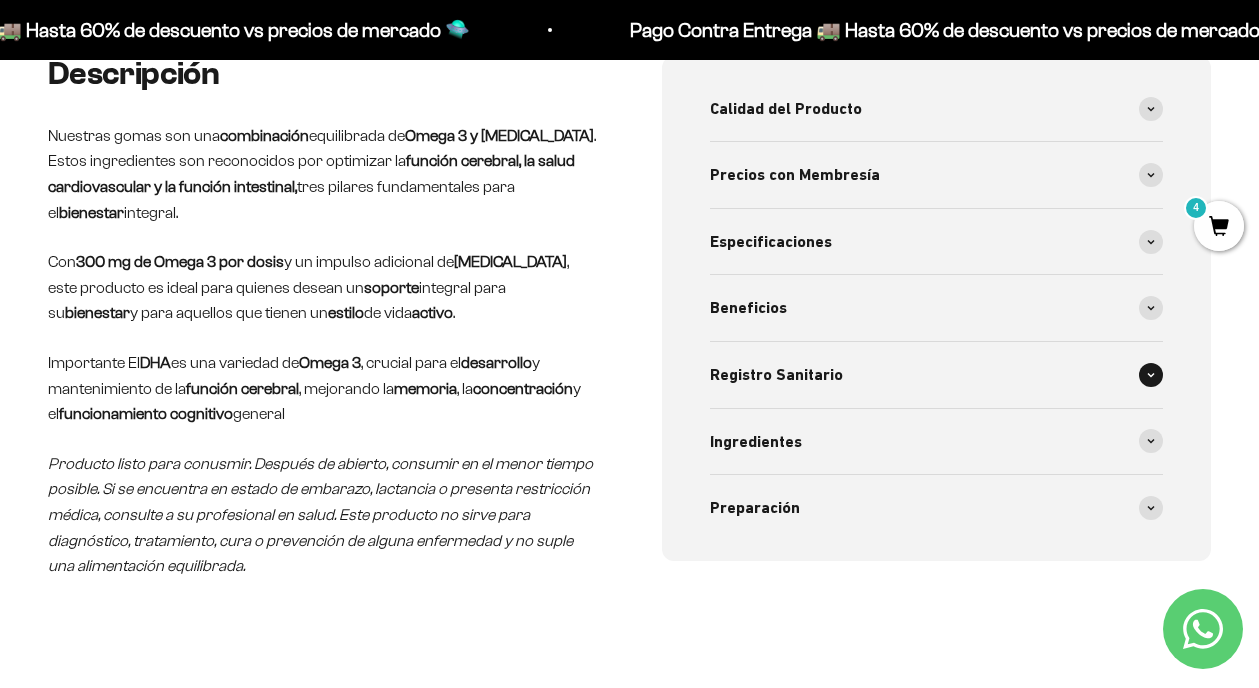 click on "Registro Sanitario" at bounding box center (937, 375) 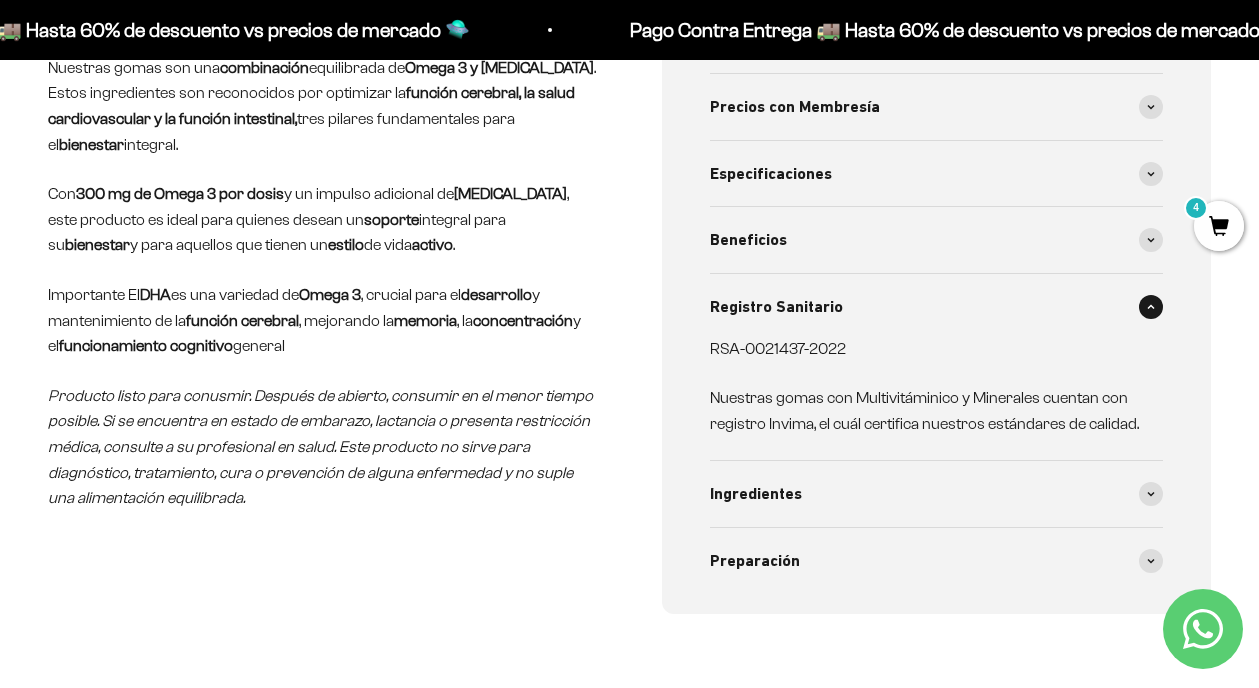 scroll, scrollTop: 780, scrollLeft: 0, axis: vertical 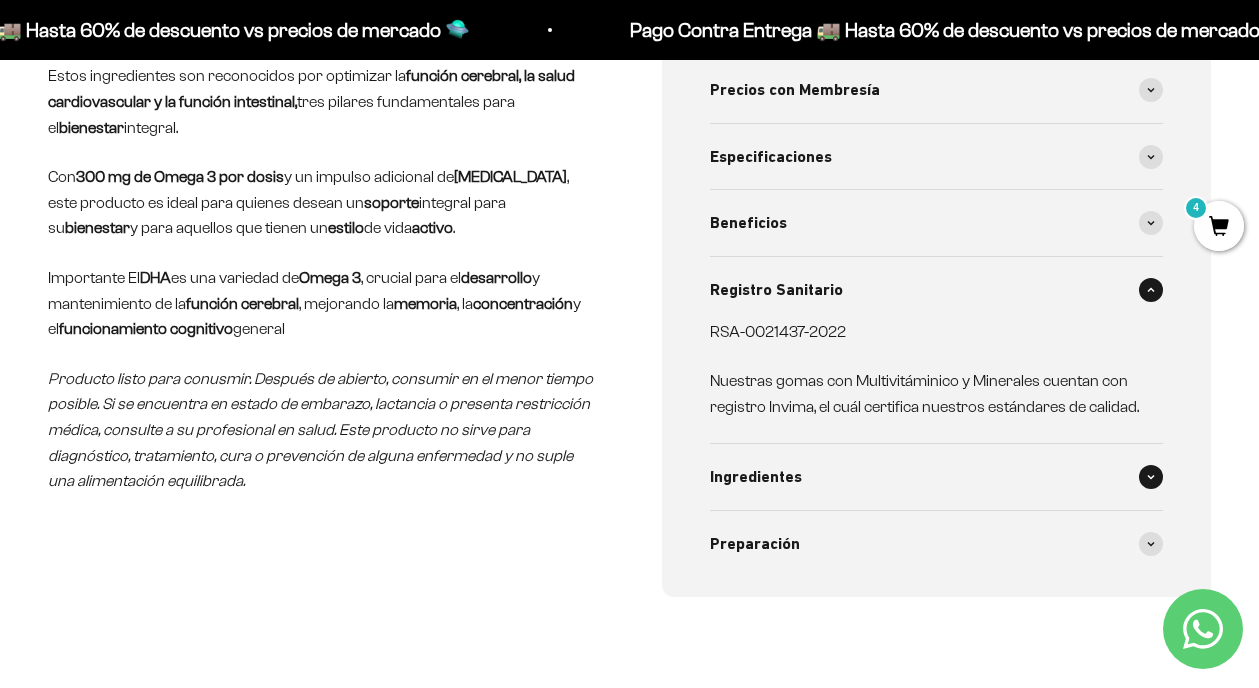 click on "Ingredientes" at bounding box center (937, 477) 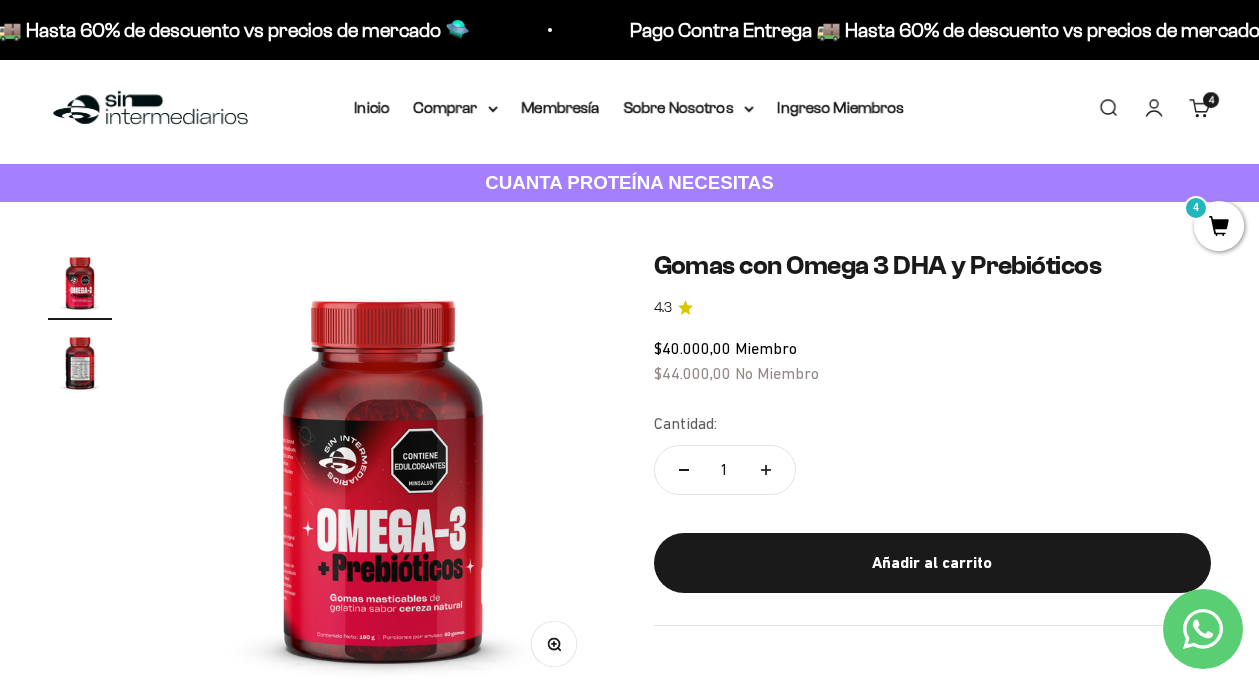 scroll, scrollTop: 0, scrollLeft: 0, axis: both 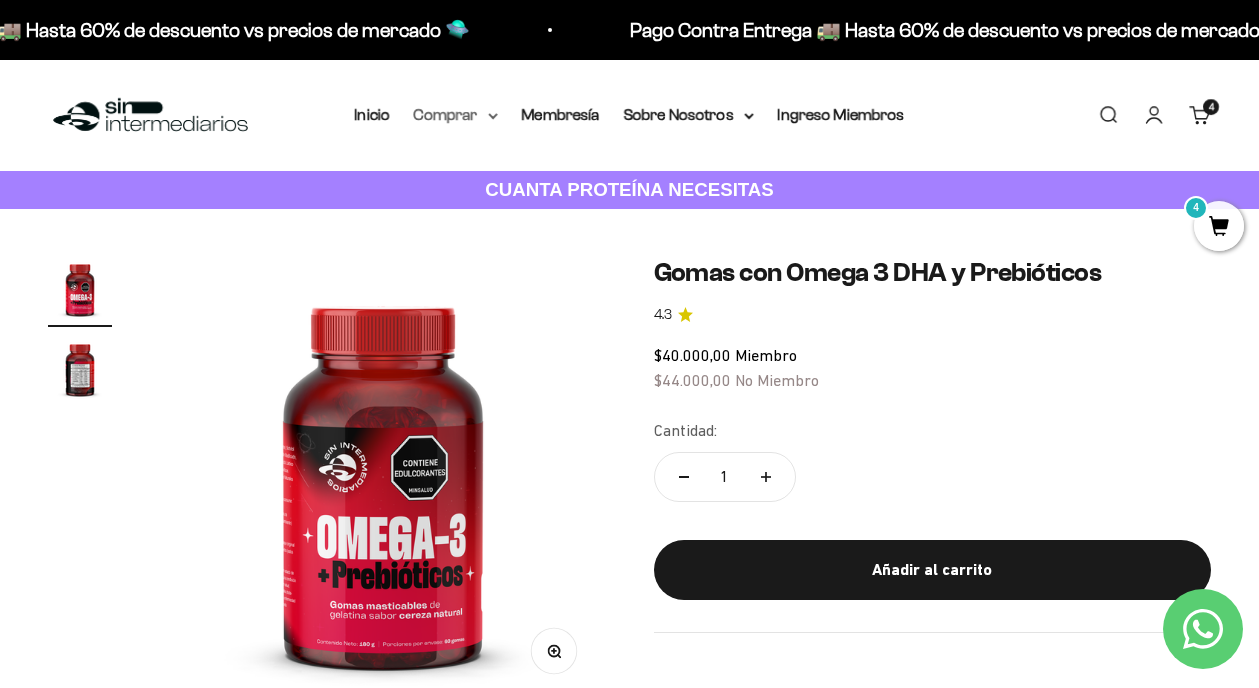 click on "Comprar" at bounding box center [456, 115] 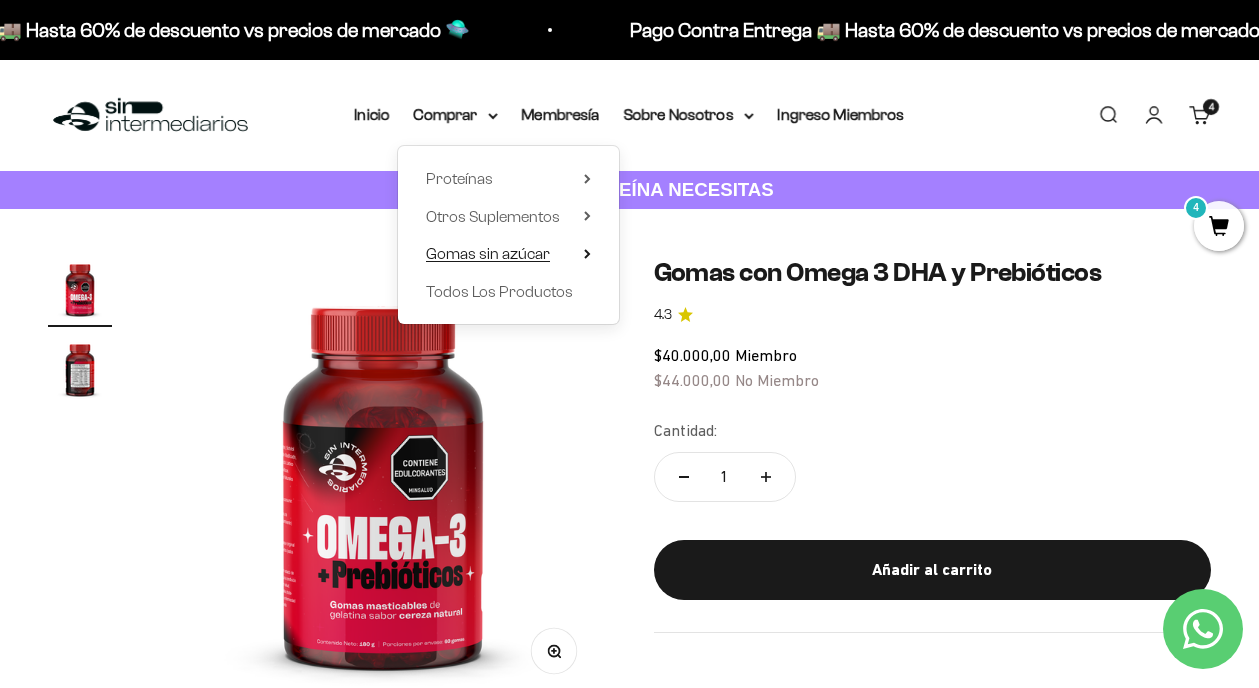 click on "Gomas sin azúcar" at bounding box center [488, 253] 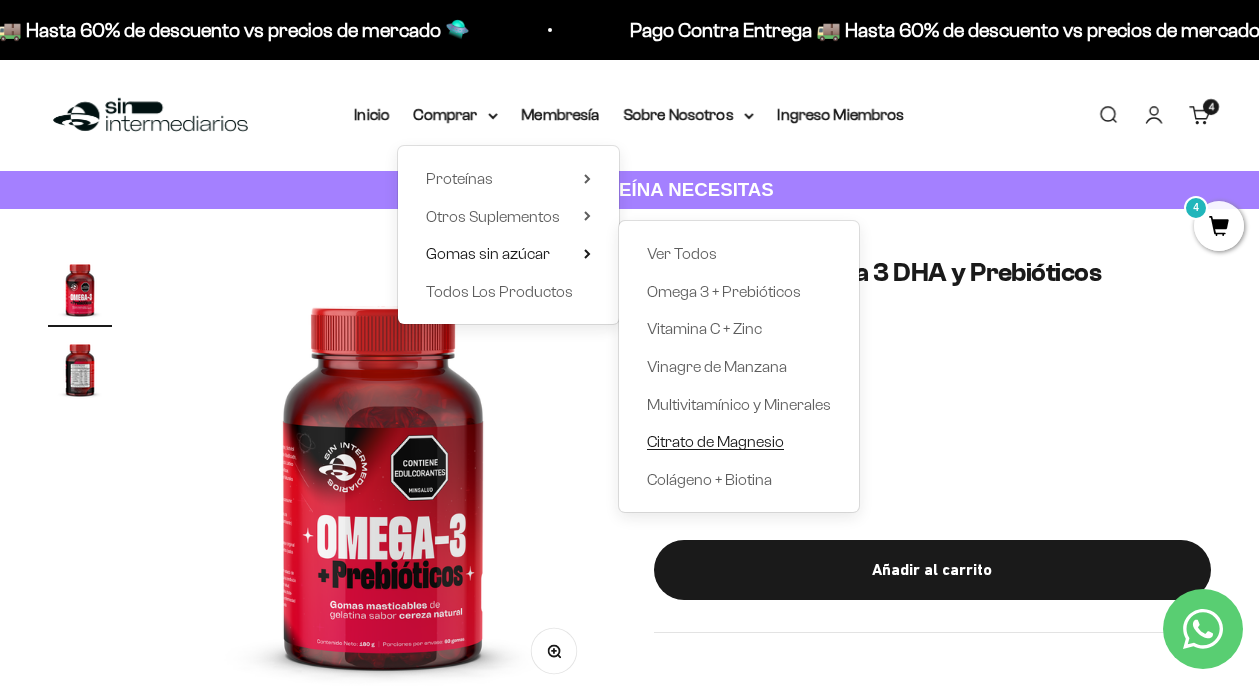 click on "Citrato de Magnesio" at bounding box center [715, 441] 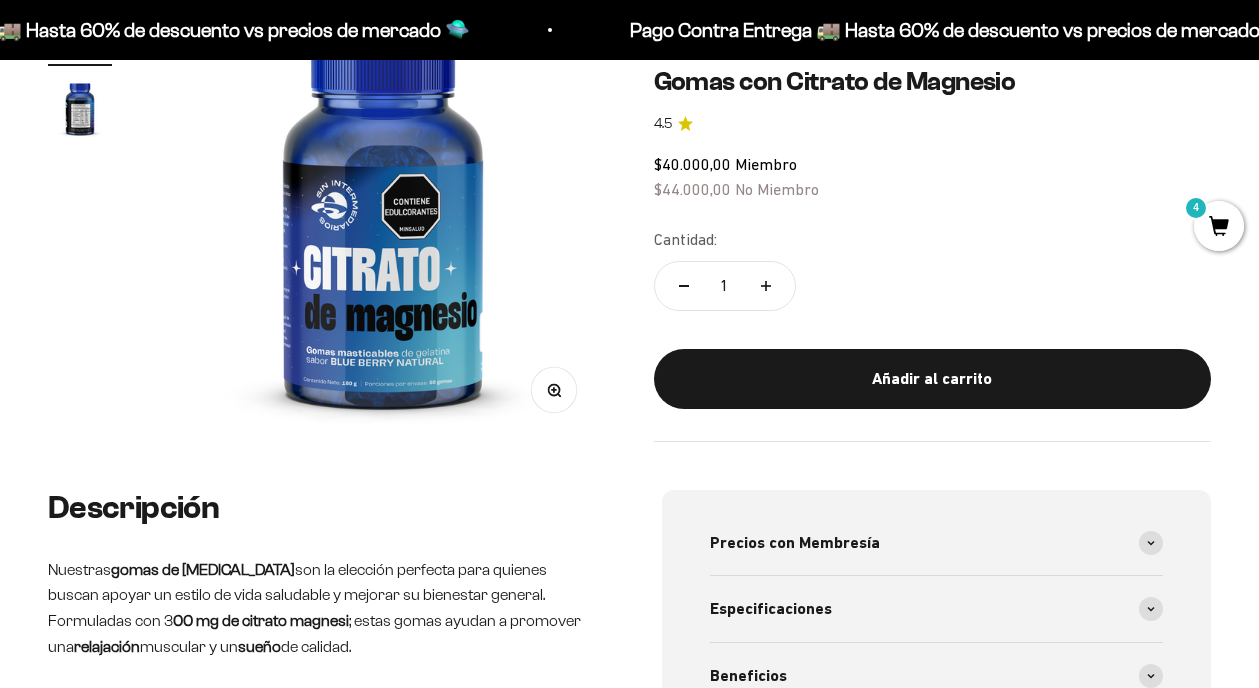 scroll, scrollTop: 0, scrollLeft: 0, axis: both 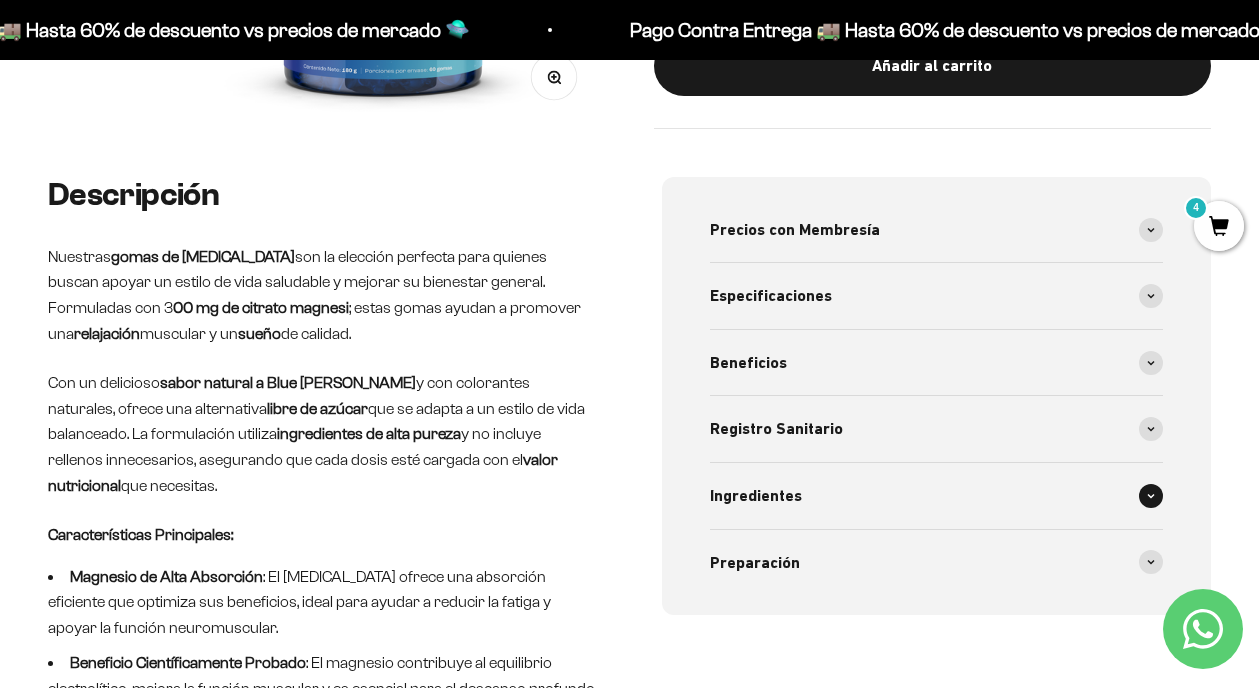 click on "Ingredientes" at bounding box center (937, 496) 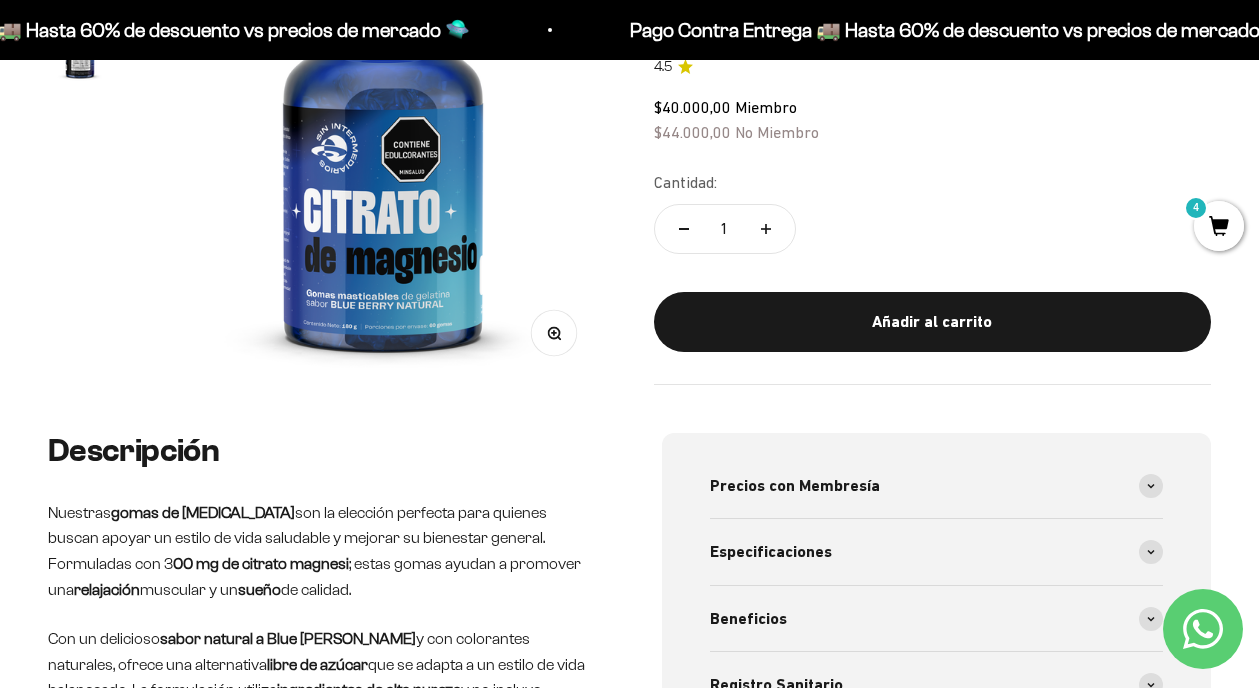 scroll, scrollTop: 328, scrollLeft: 0, axis: vertical 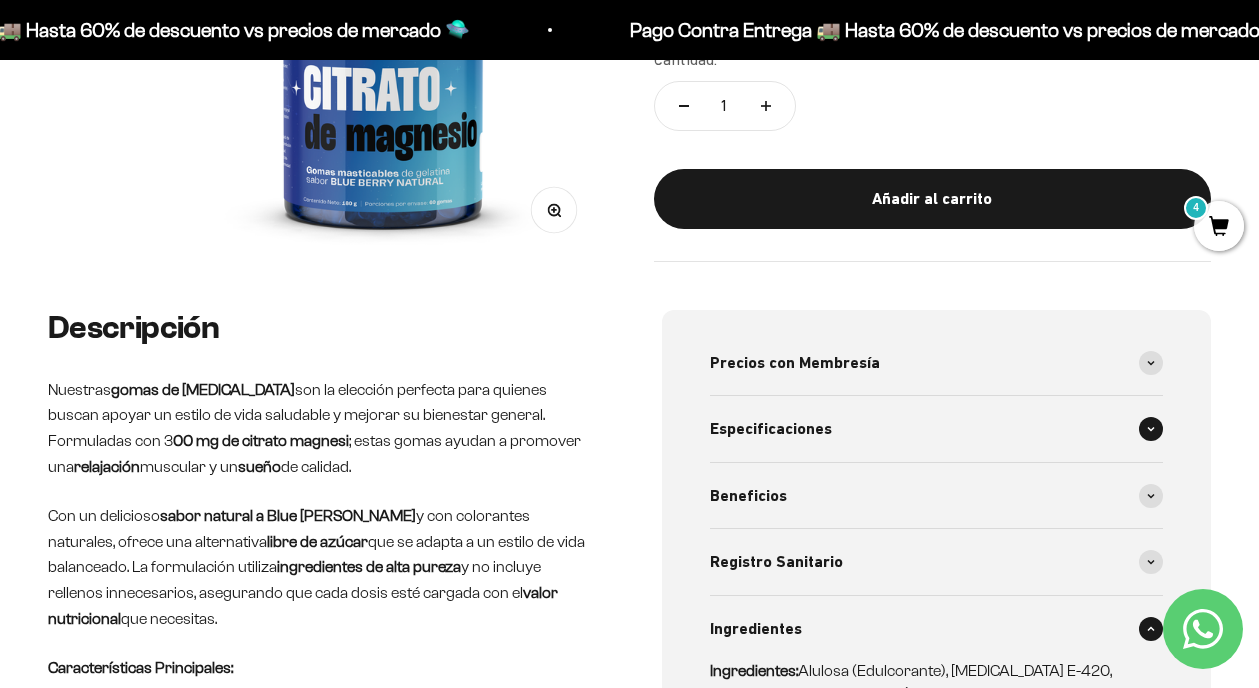 click on "Especificaciones" at bounding box center (771, 429) 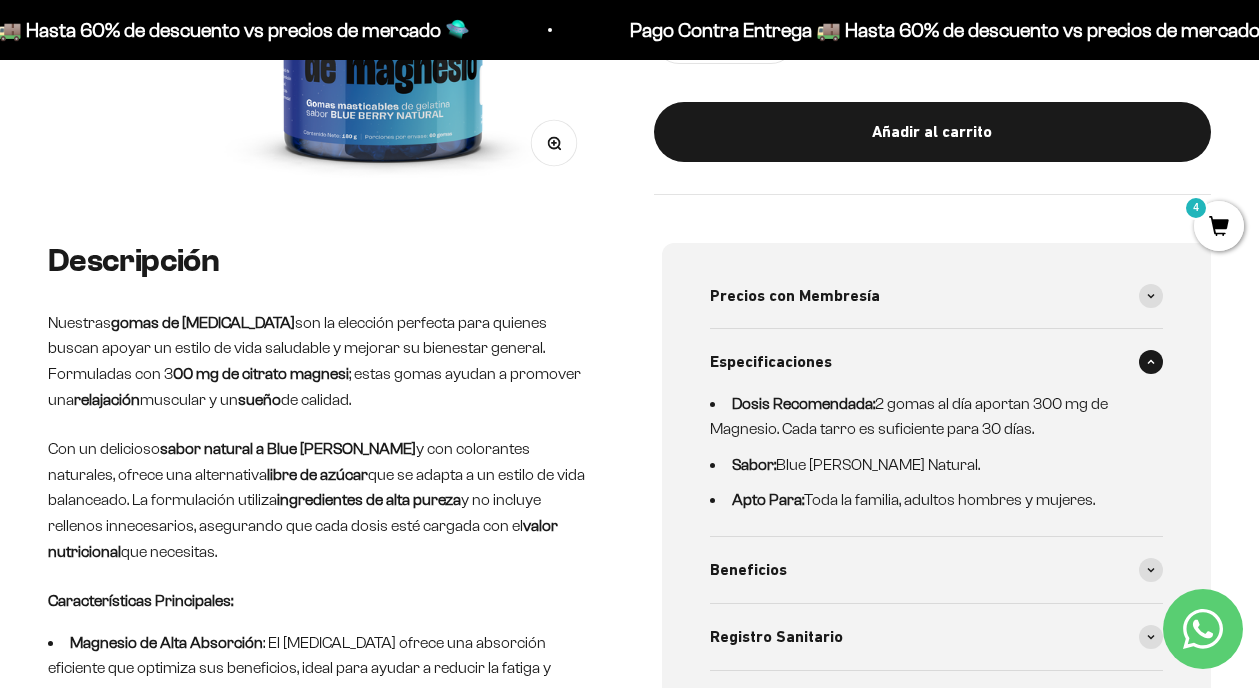 scroll, scrollTop: 510, scrollLeft: 0, axis: vertical 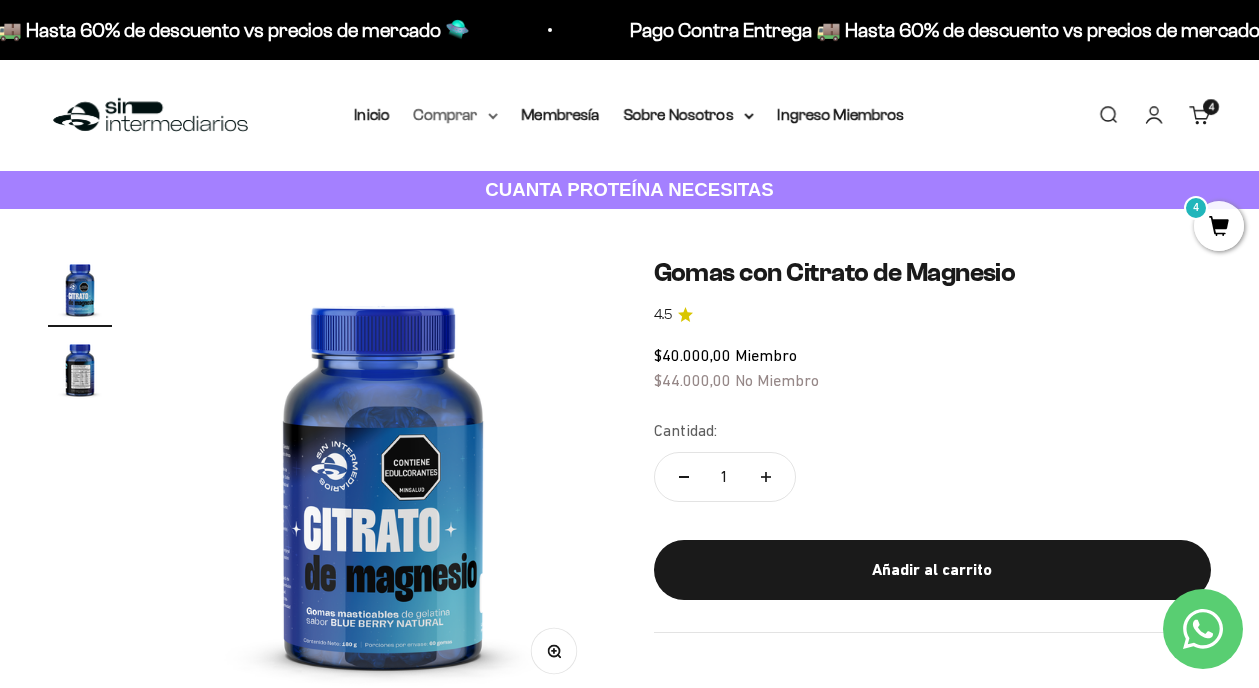 click on "Comprar" at bounding box center [456, 115] 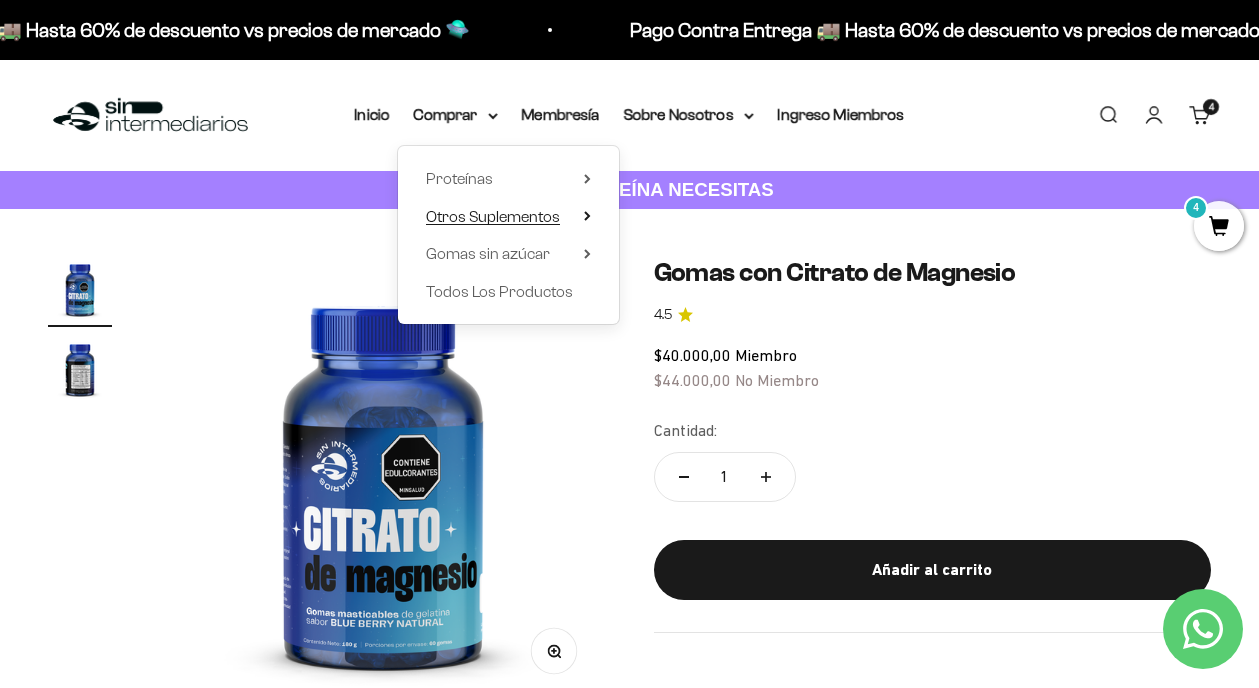 click on "Otros Suplementos" at bounding box center (508, 217) 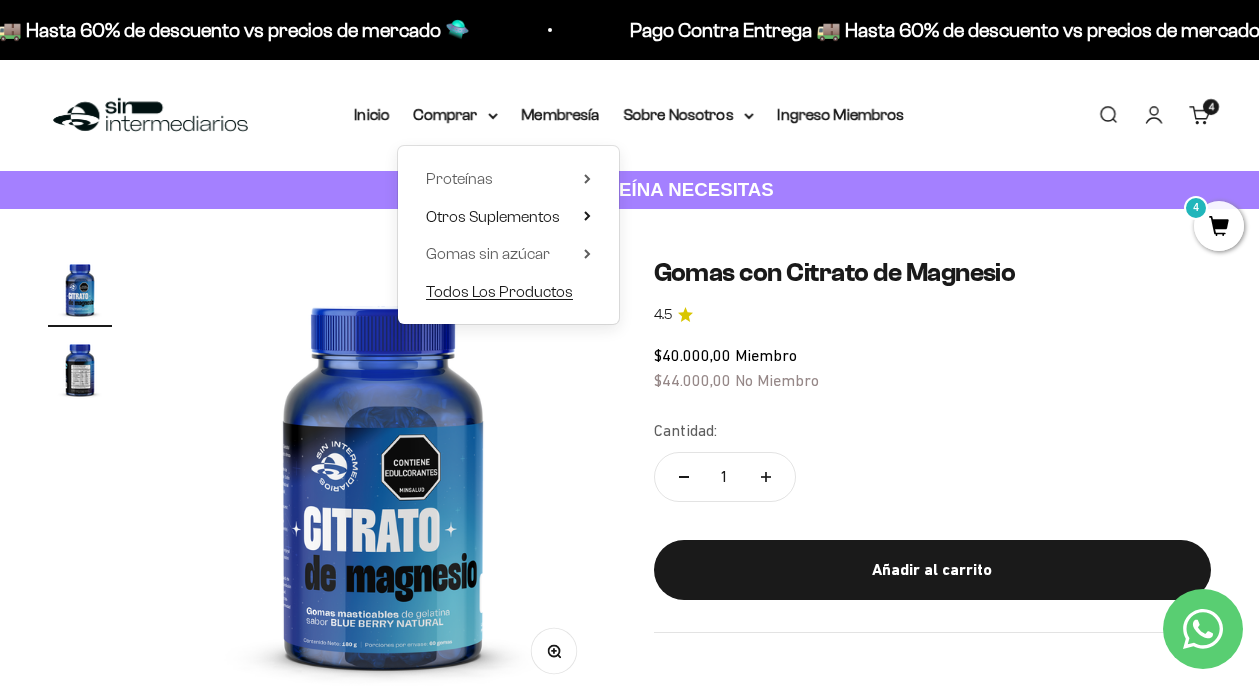 click on "Todos Los Productos" at bounding box center (499, 291) 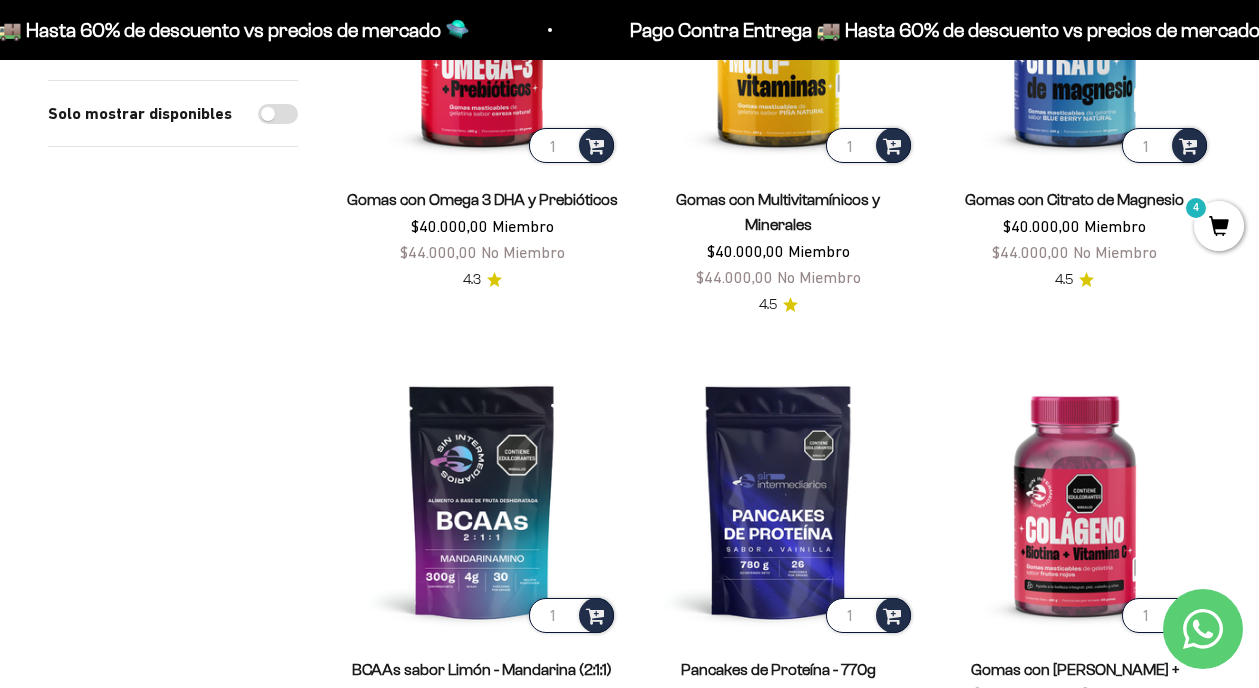 scroll, scrollTop: 0, scrollLeft: 0, axis: both 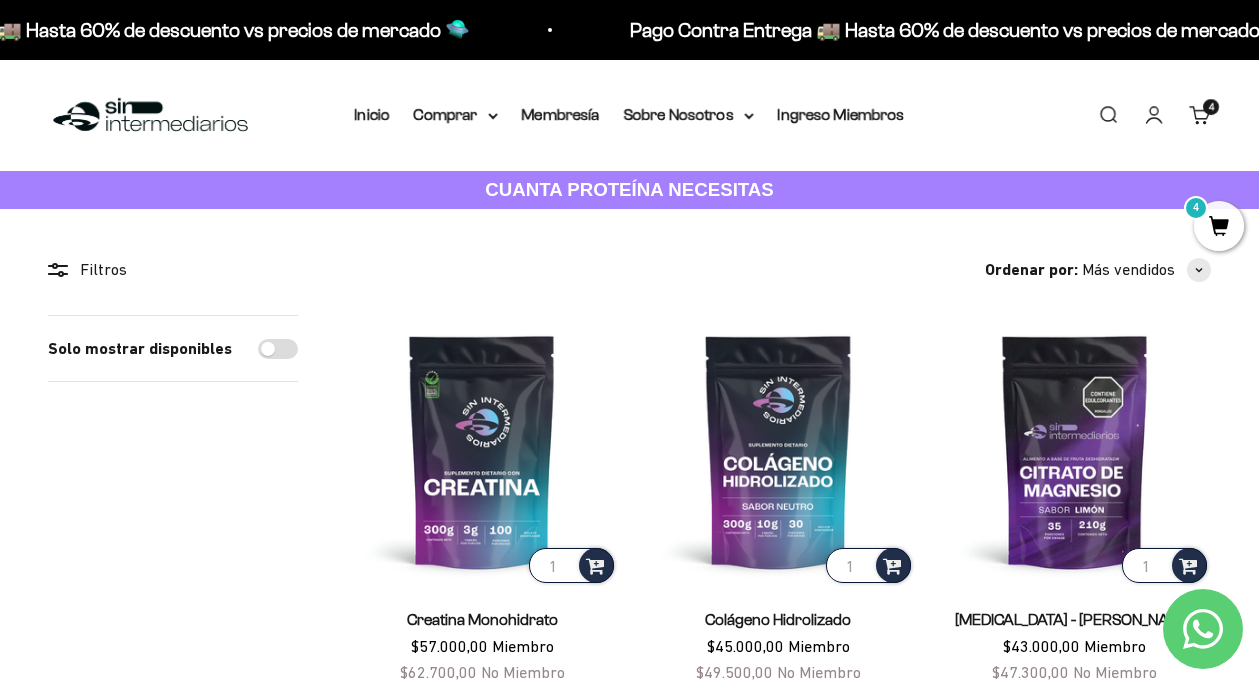 click on "Carrito
4 artículos
4" at bounding box center (1200, 115) 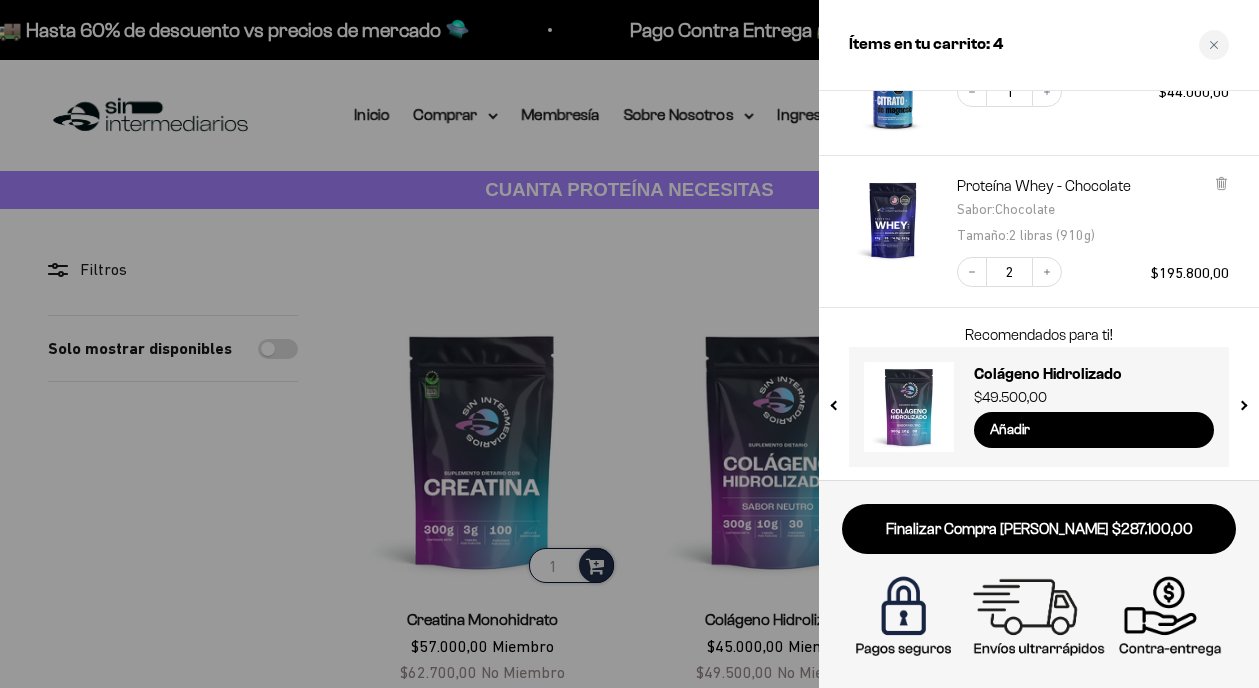 scroll, scrollTop: 267, scrollLeft: 0, axis: vertical 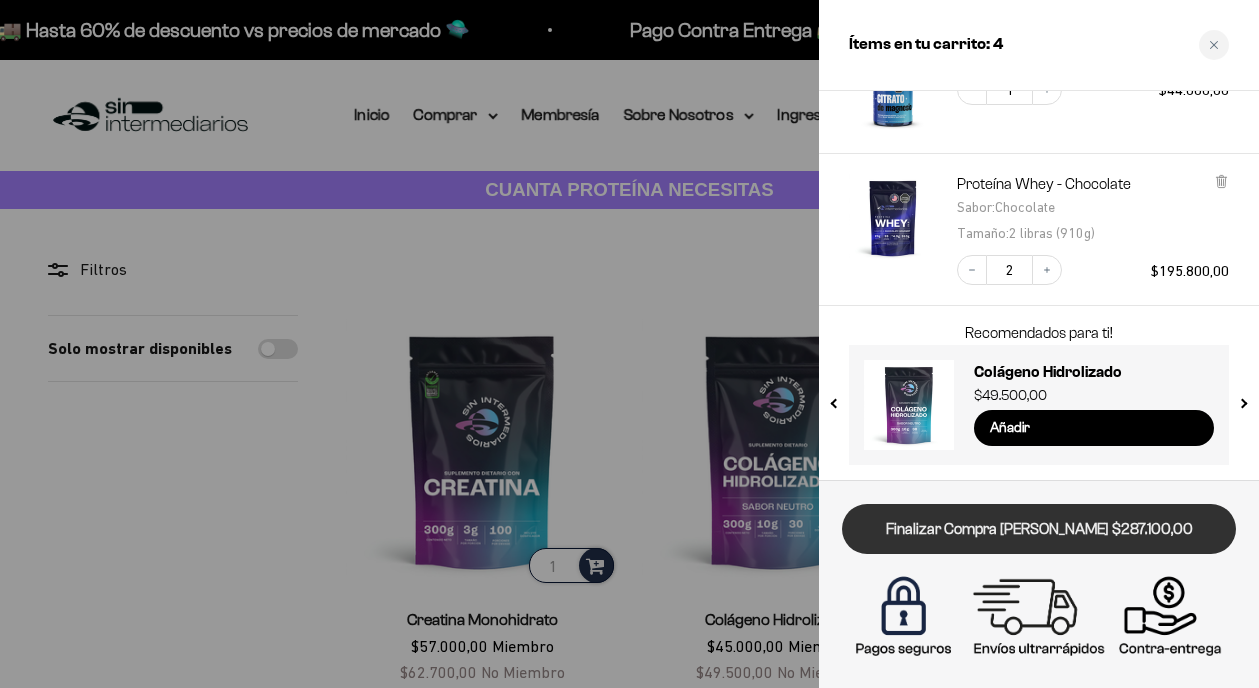 click on "Finalizar Compra [PERSON_NAME] $287.100,00" at bounding box center (1039, 529) 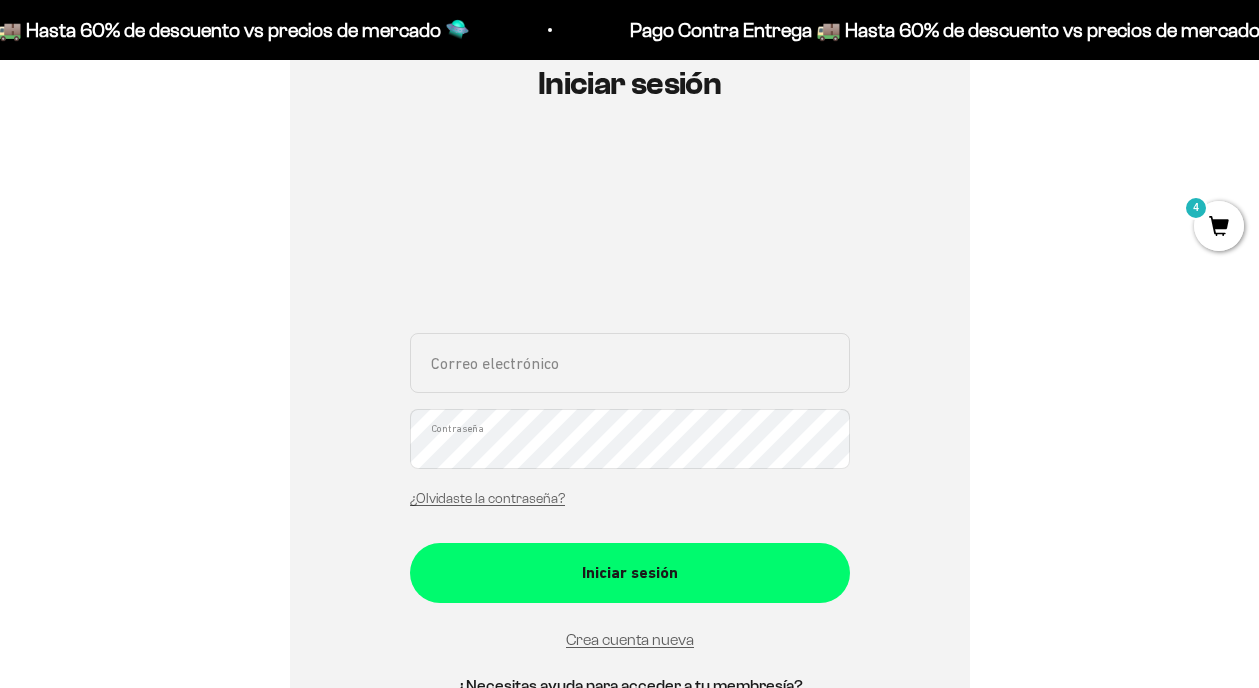 scroll, scrollTop: 298, scrollLeft: 0, axis: vertical 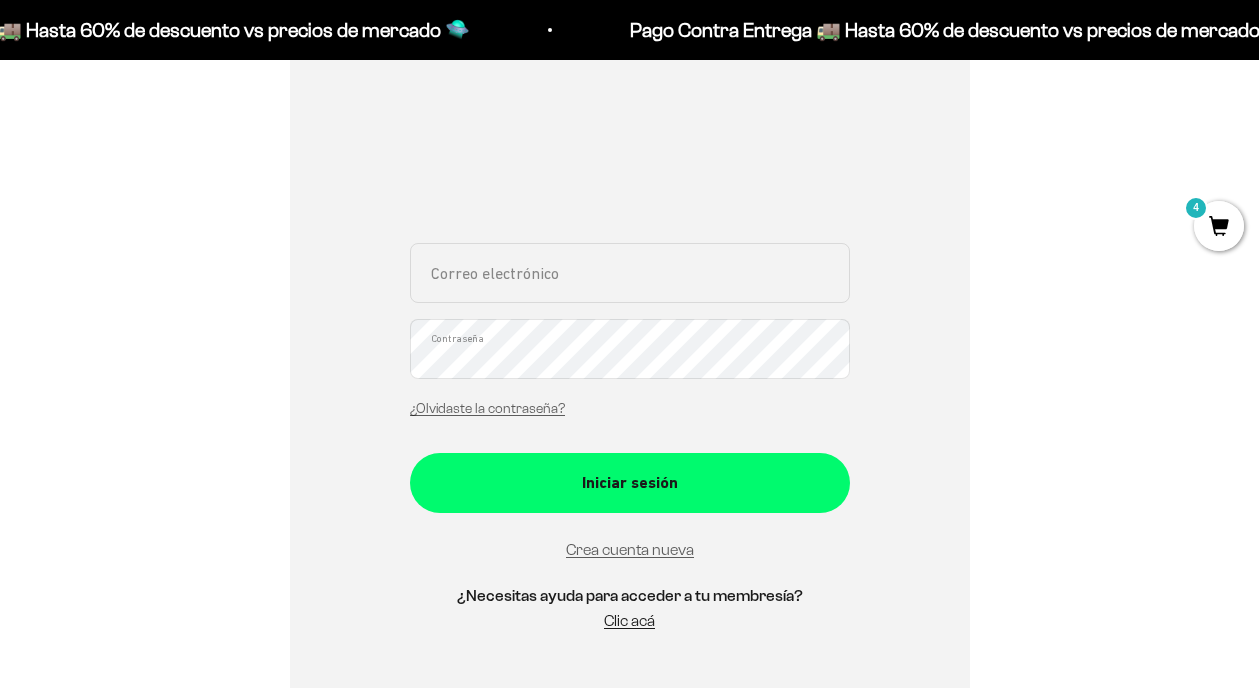 type on "[EMAIL_ADDRESS][DOMAIN_NAME]" 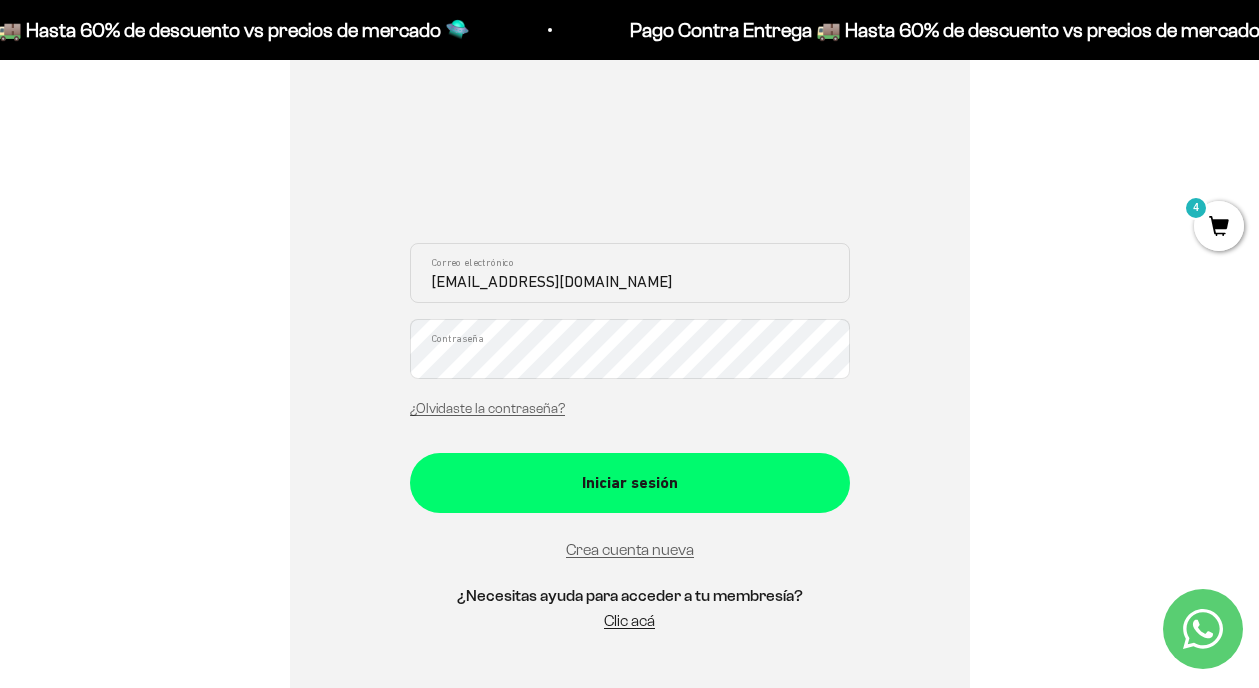 click on "Iniciar sesión
[EMAIL_ADDRESS][DOMAIN_NAME] Correo electrónico Contraseña
¿Olvidaste la contraseña?
Iniciar sesión
Crea cuenta nueva
¿Necesitas ayuda para acceder a tu membresía? Clic acá
Recuperar contraseña Correo electrónico
Recuperar
Volver a inicio de sesión" at bounding box center [630, 330] 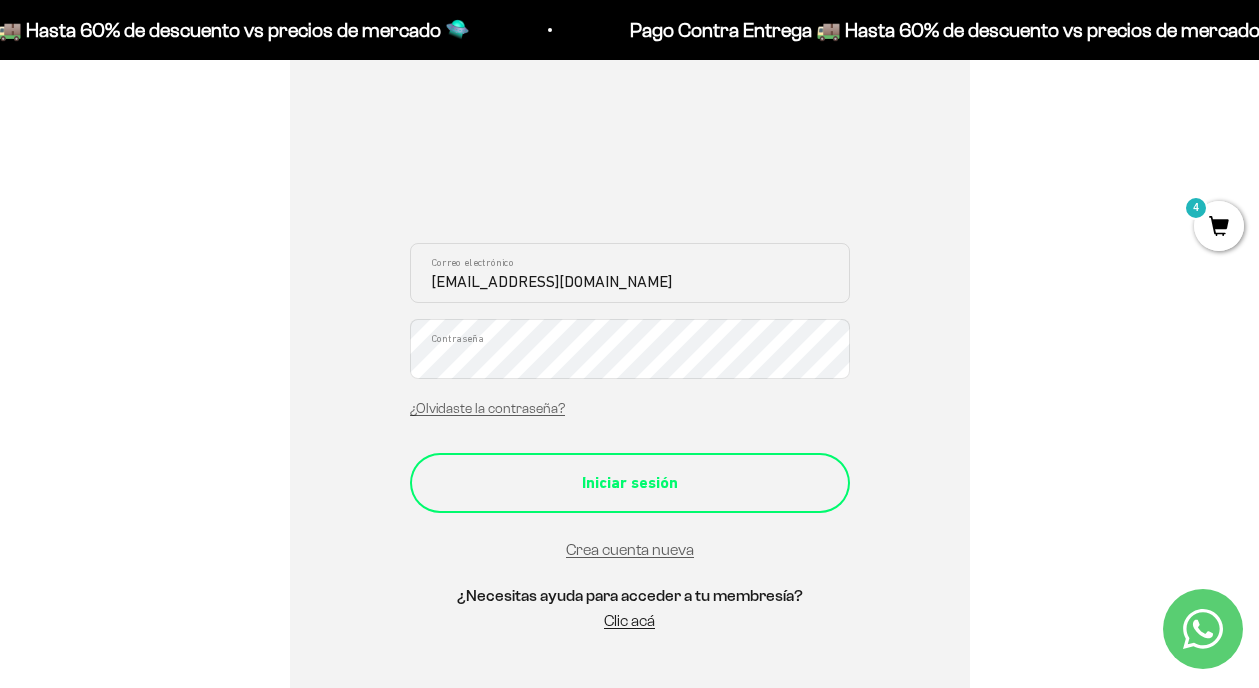 click on "Iniciar sesión" at bounding box center (630, 483) 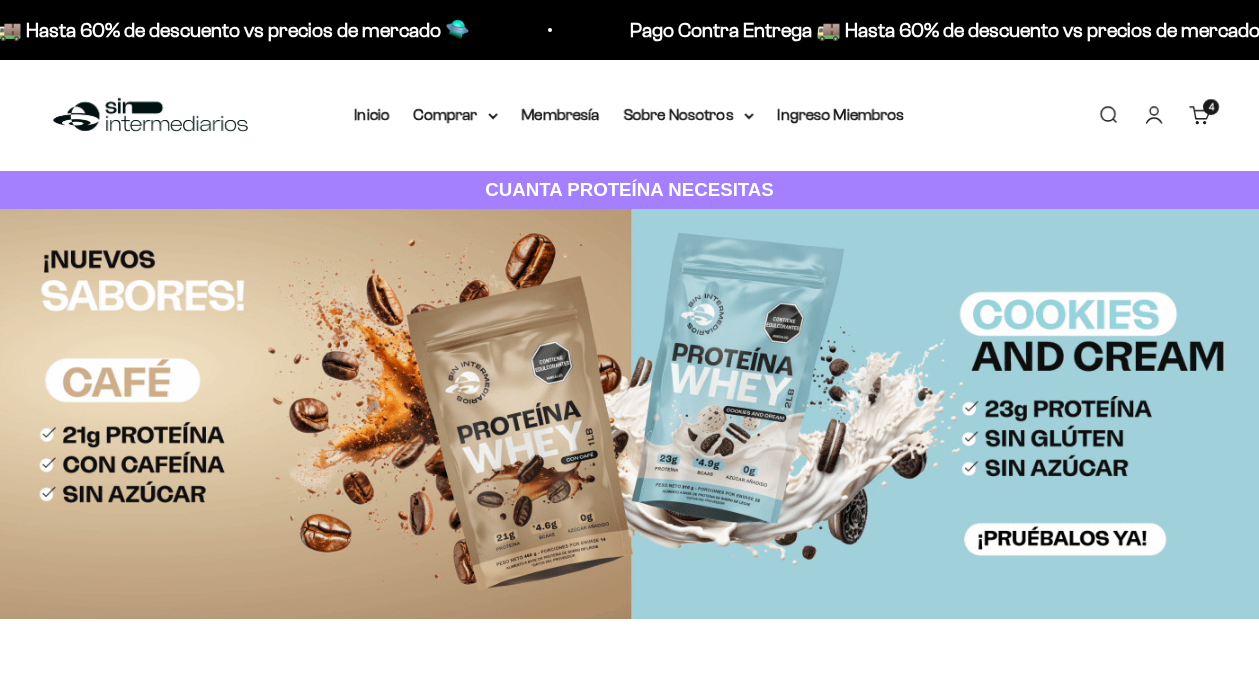 scroll, scrollTop: 0, scrollLeft: 0, axis: both 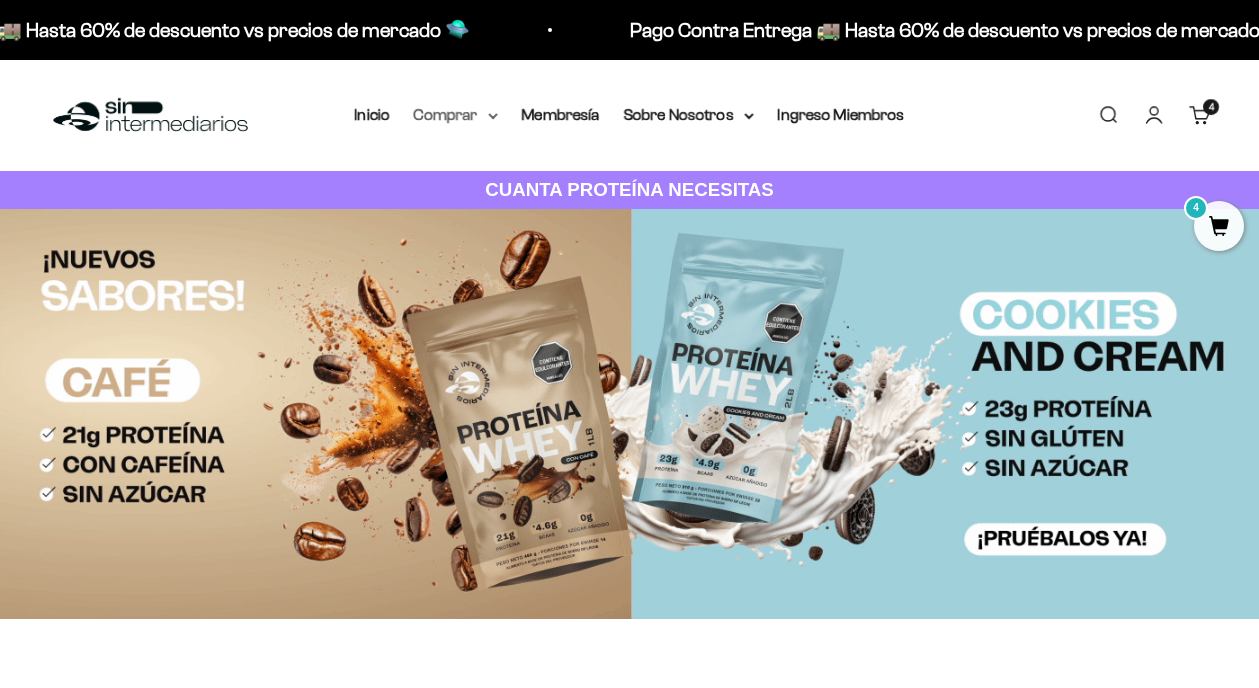 click on "Comprar" at bounding box center (456, 115) 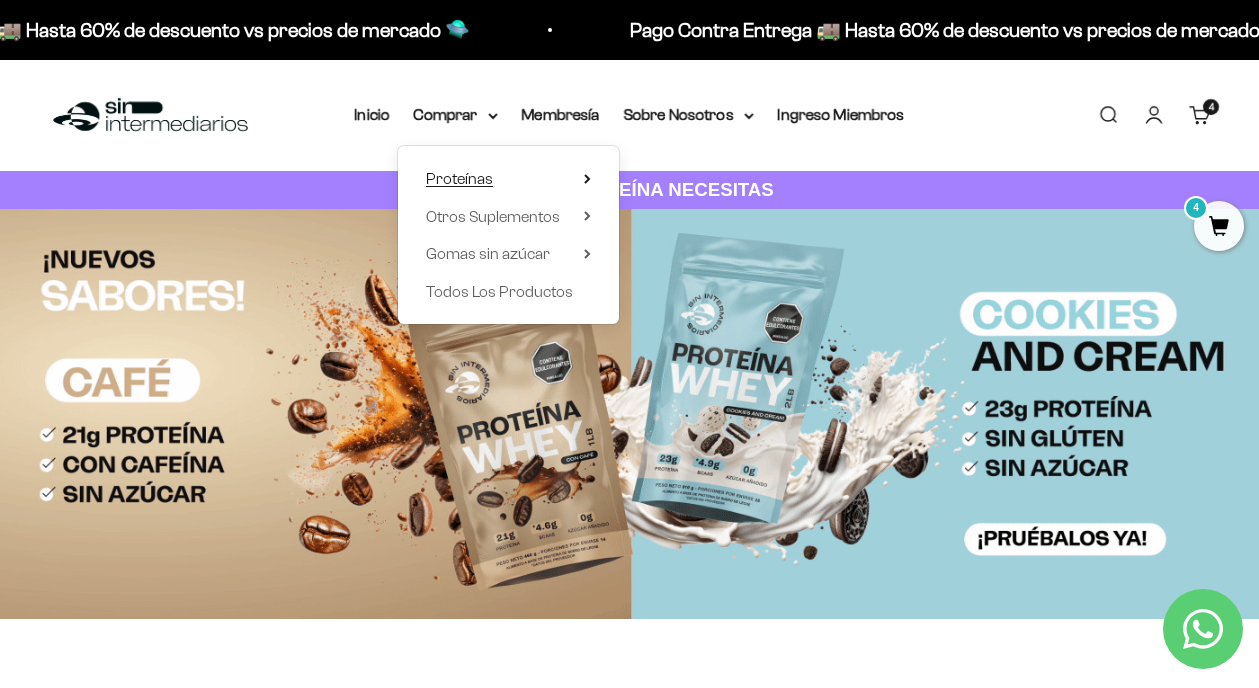 click on "Proteínas" at bounding box center (508, 179) 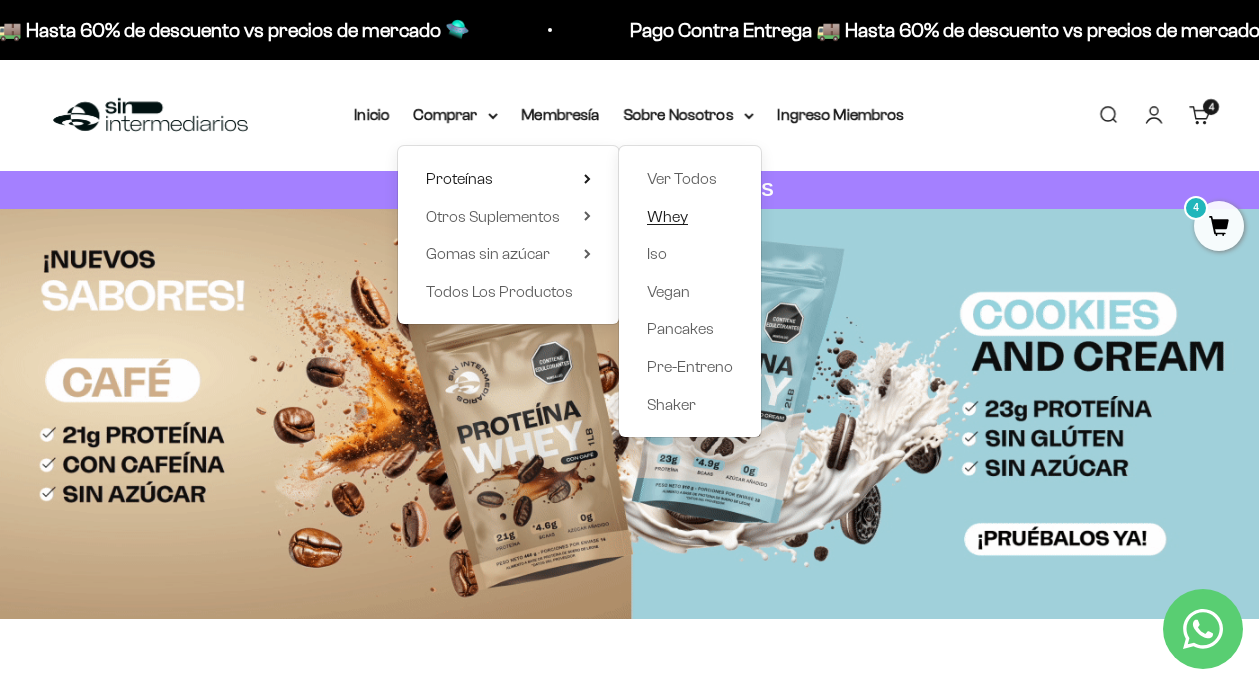 click on "Whey" at bounding box center [667, 216] 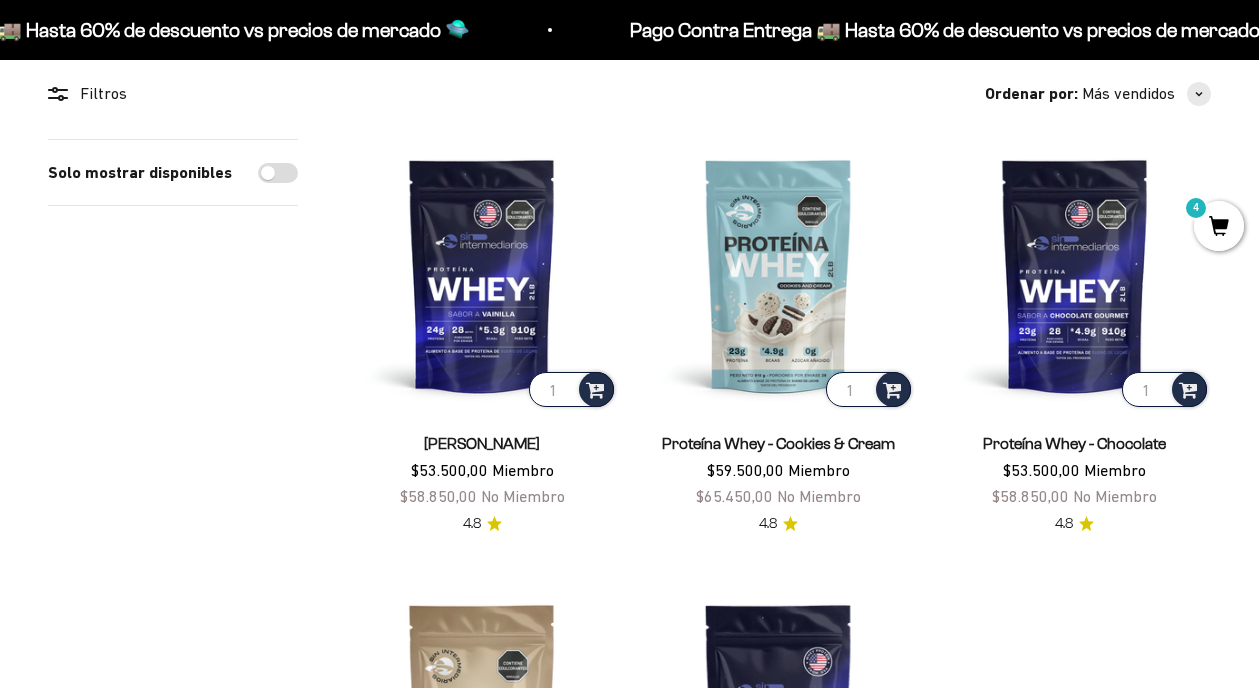 scroll, scrollTop: 186, scrollLeft: 0, axis: vertical 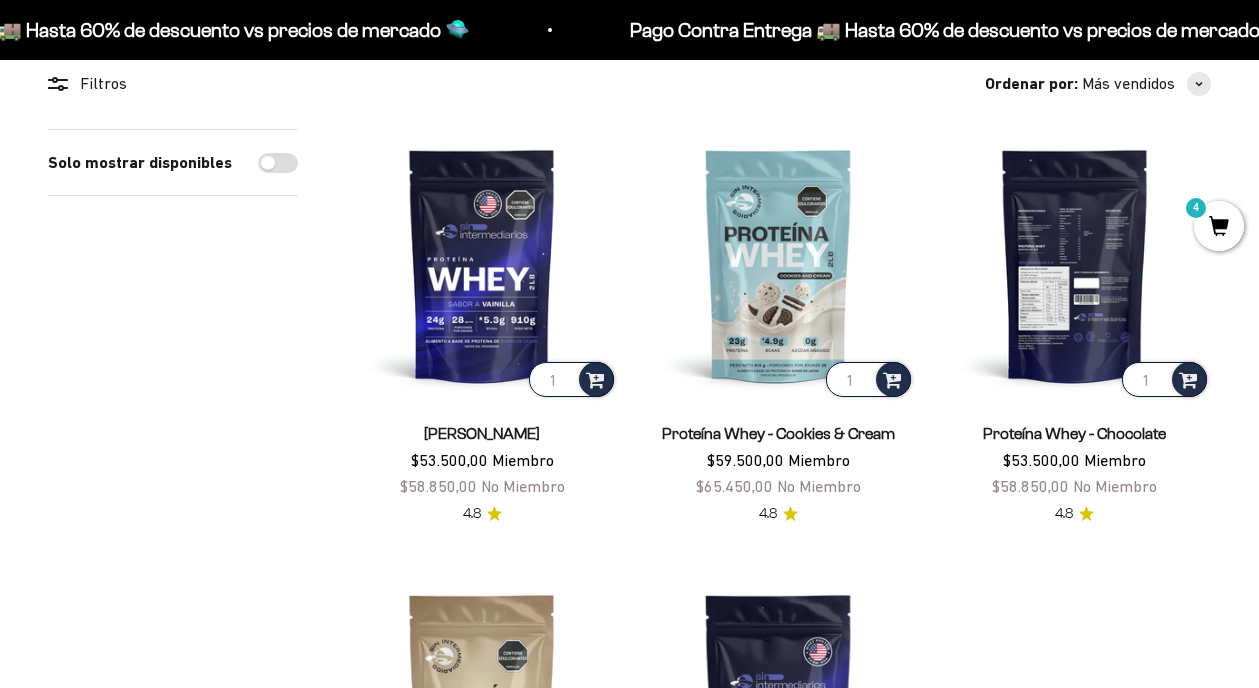 click at bounding box center (1075, 265) 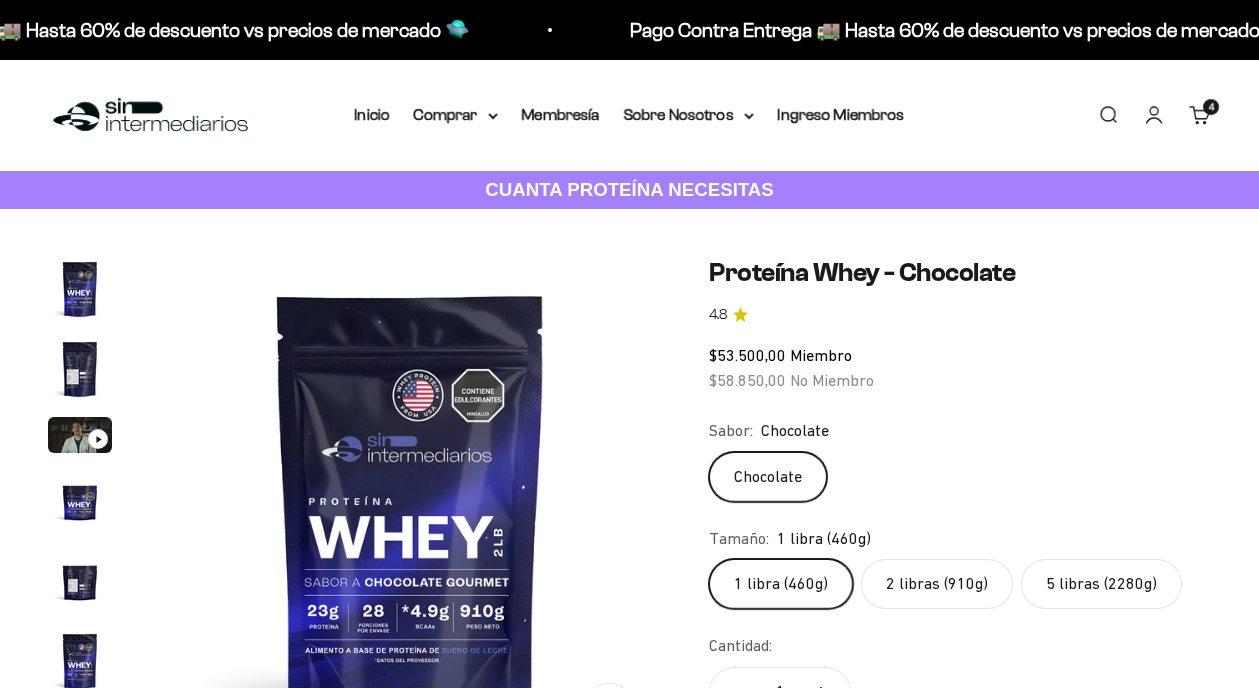 scroll, scrollTop: 0, scrollLeft: 0, axis: both 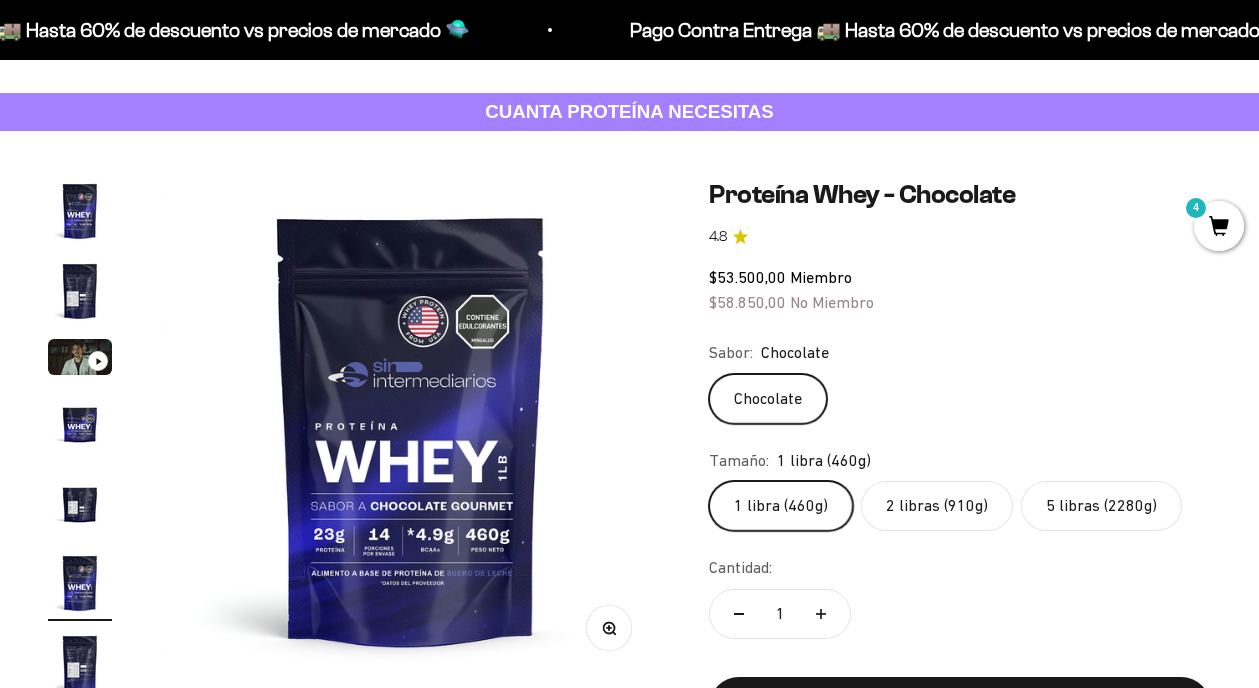 click on "5 libras (2280g)" 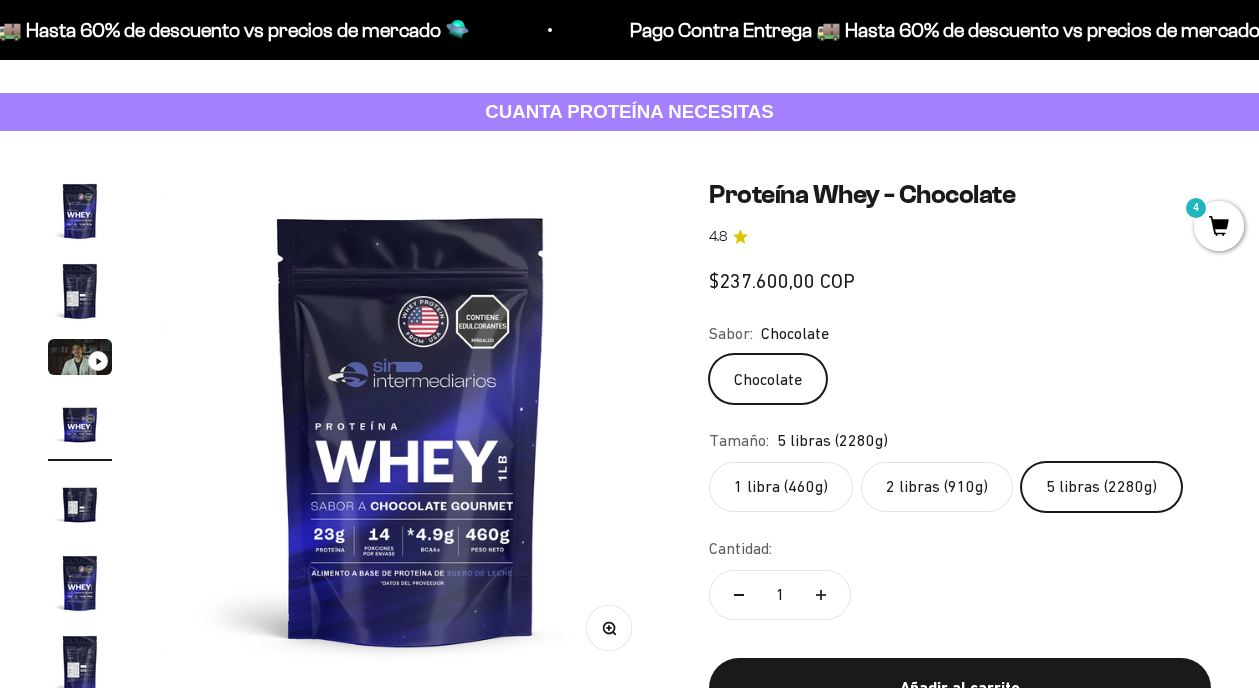 scroll, scrollTop: 0, scrollLeft: 1540, axis: horizontal 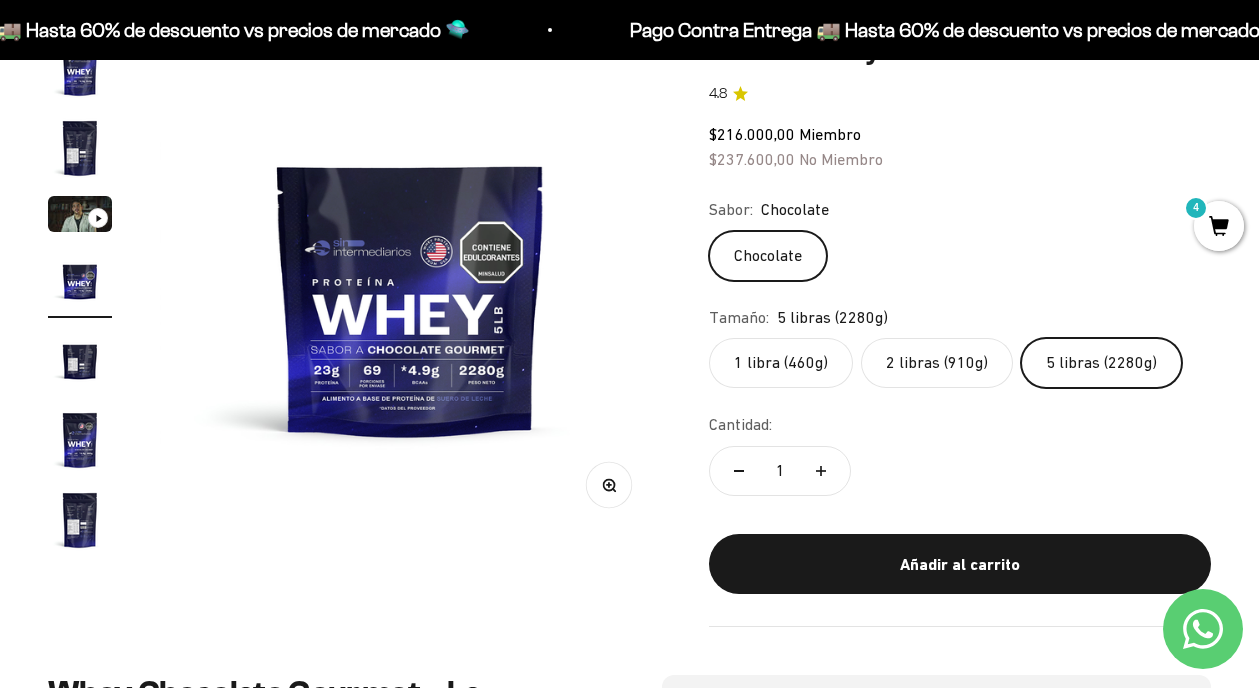 click on "2 libras (910g)" 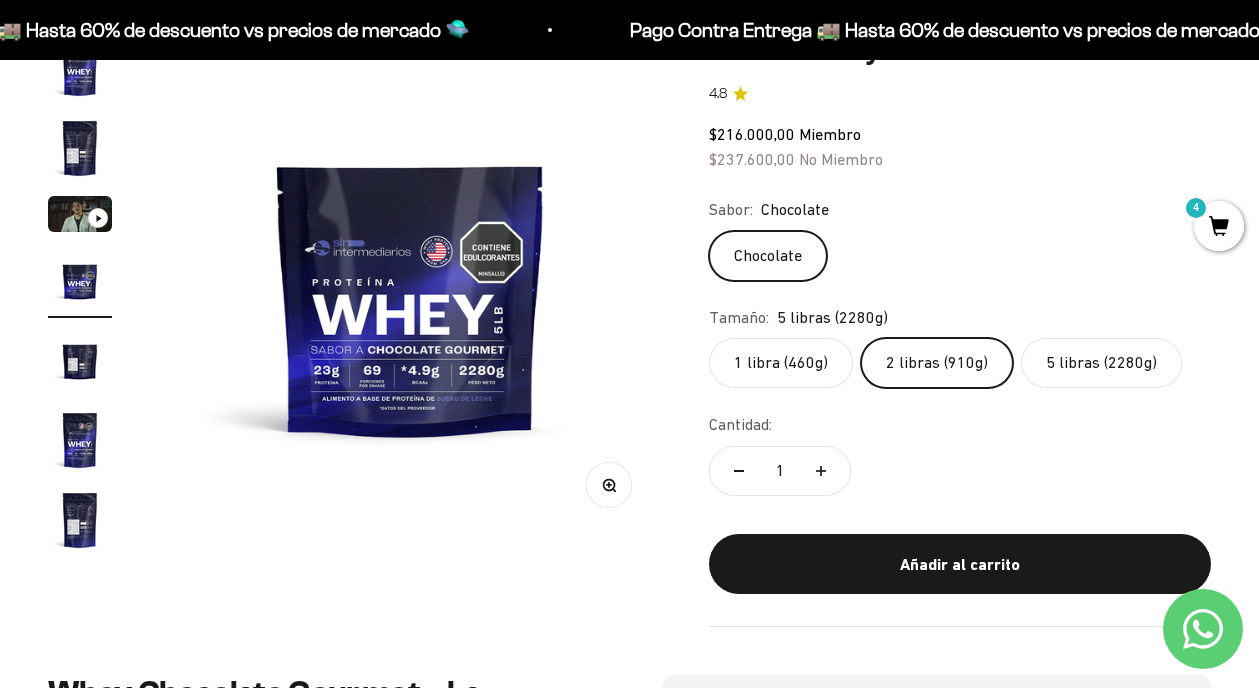 scroll, scrollTop: 0, scrollLeft: 0, axis: both 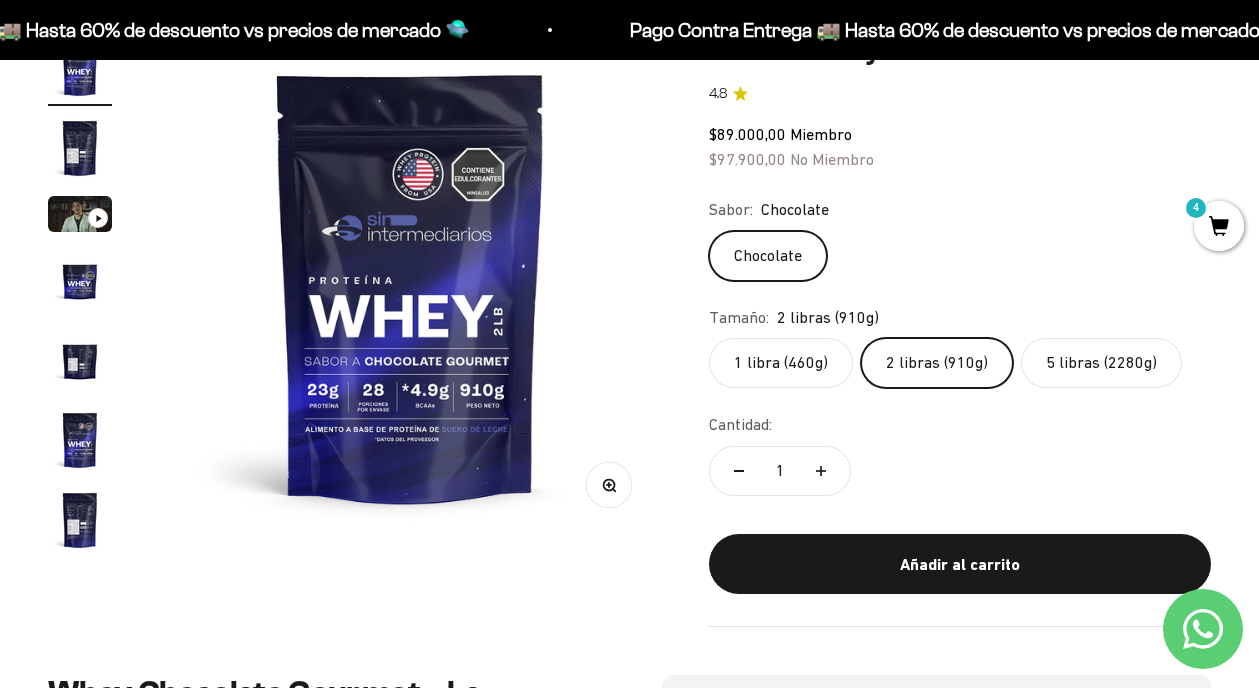 click on "5 libras (2280g)" 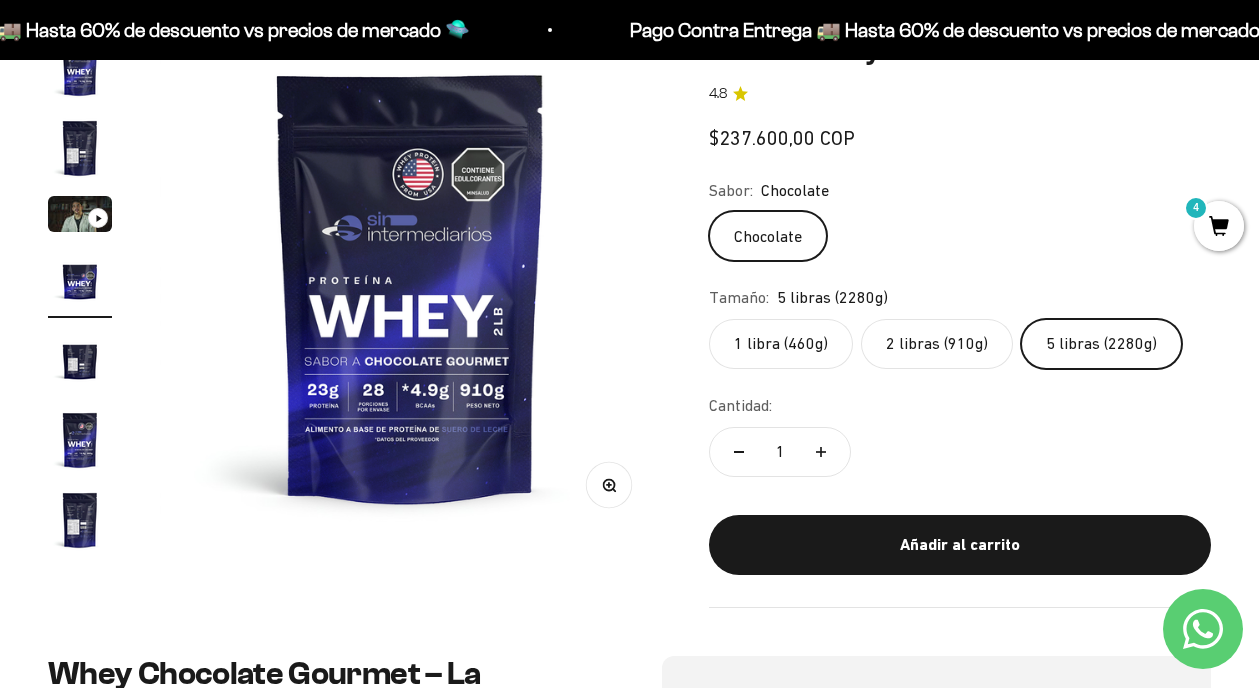 scroll, scrollTop: 0, scrollLeft: 1540, axis: horizontal 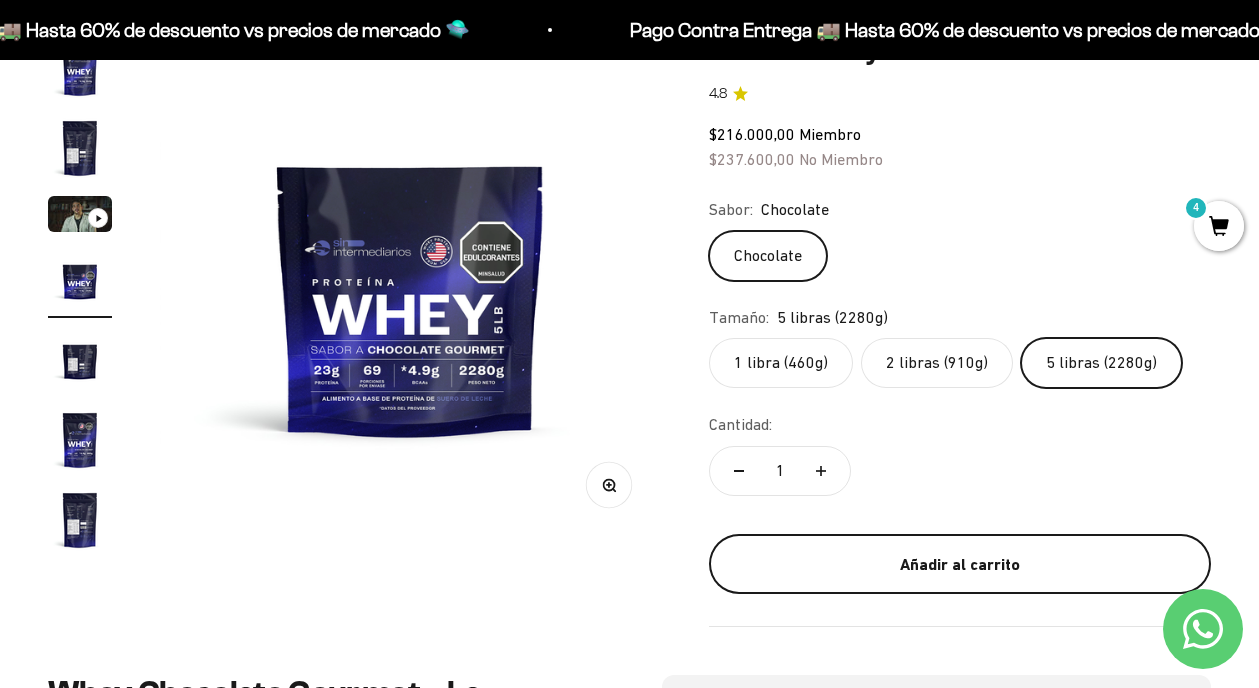 click on "Añadir al carrito" at bounding box center (960, 565) 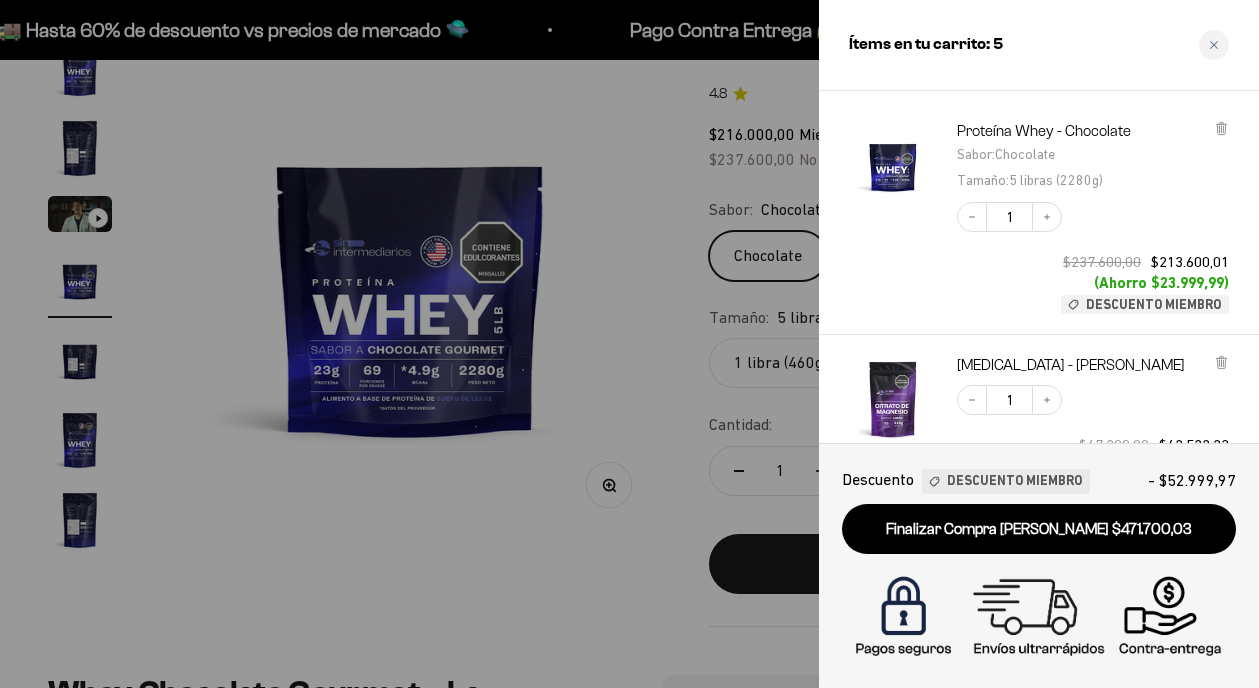 scroll, scrollTop: 67, scrollLeft: 0, axis: vertical 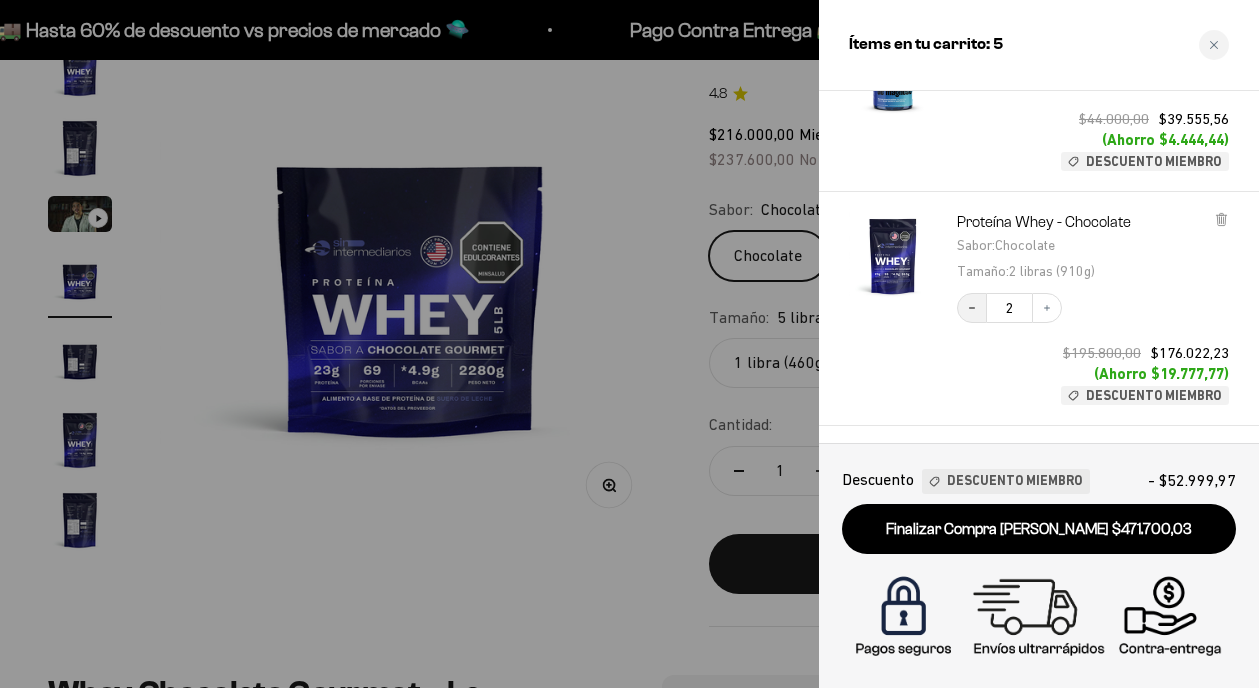 click 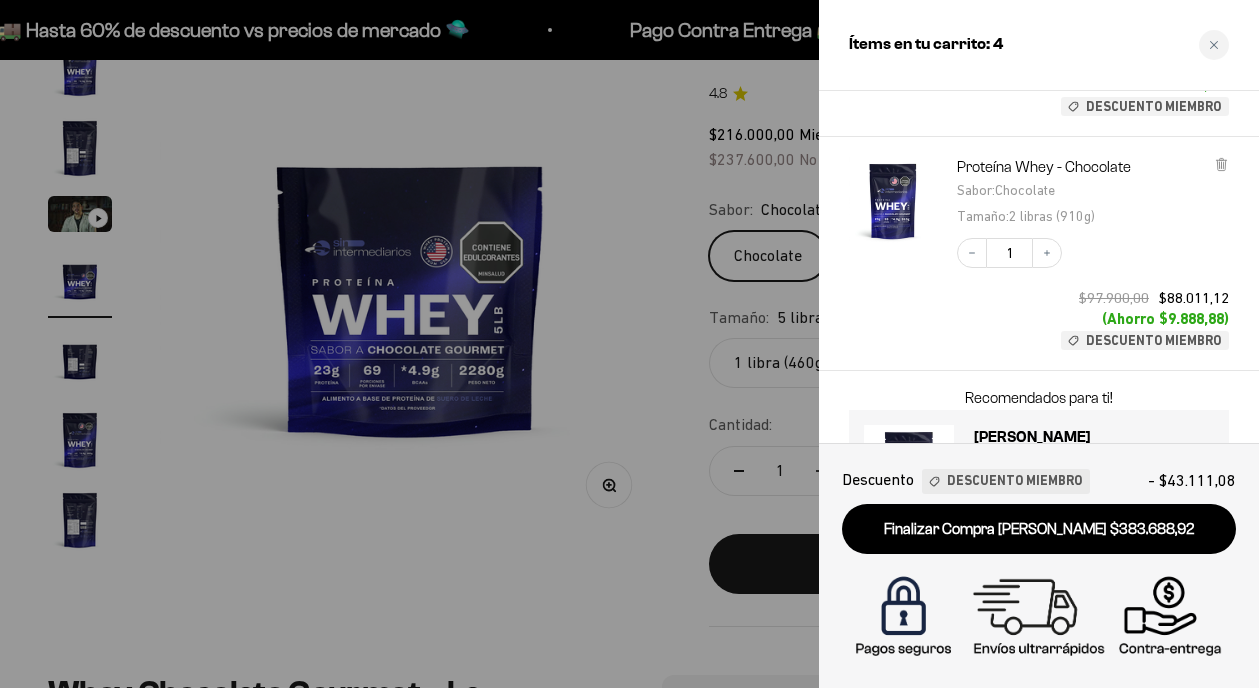 scroll, scrollTop: 629, scrollLeft: 0, axis: vertical 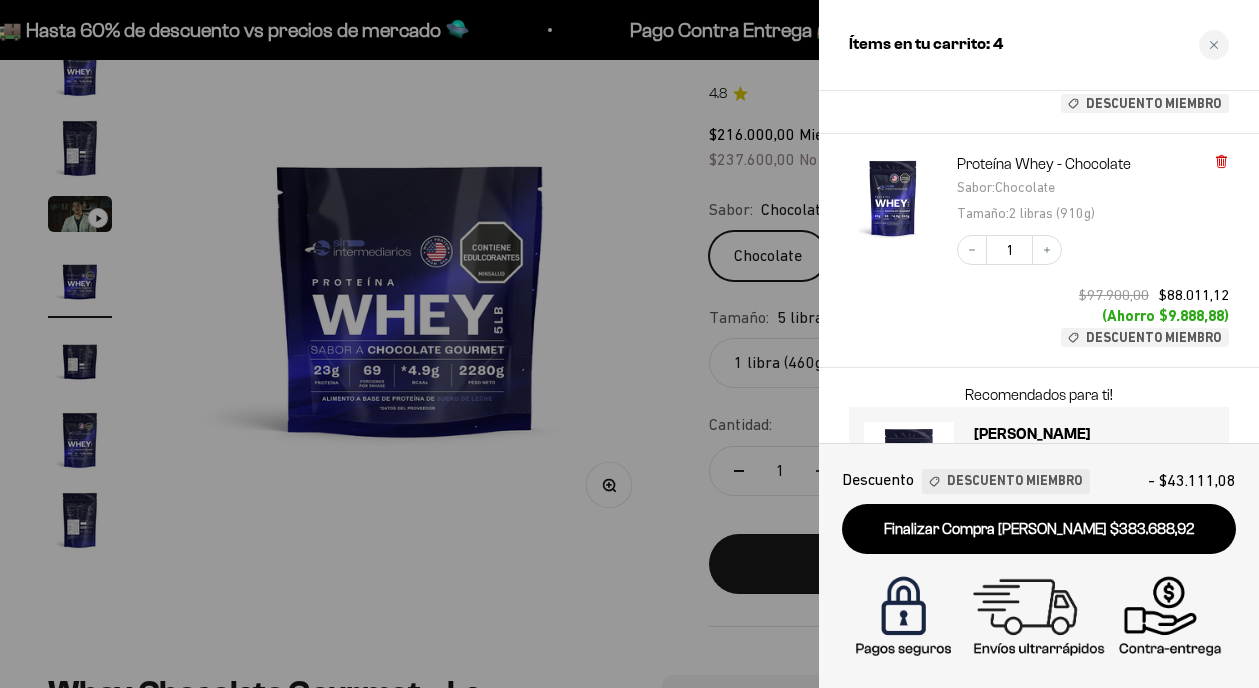 click 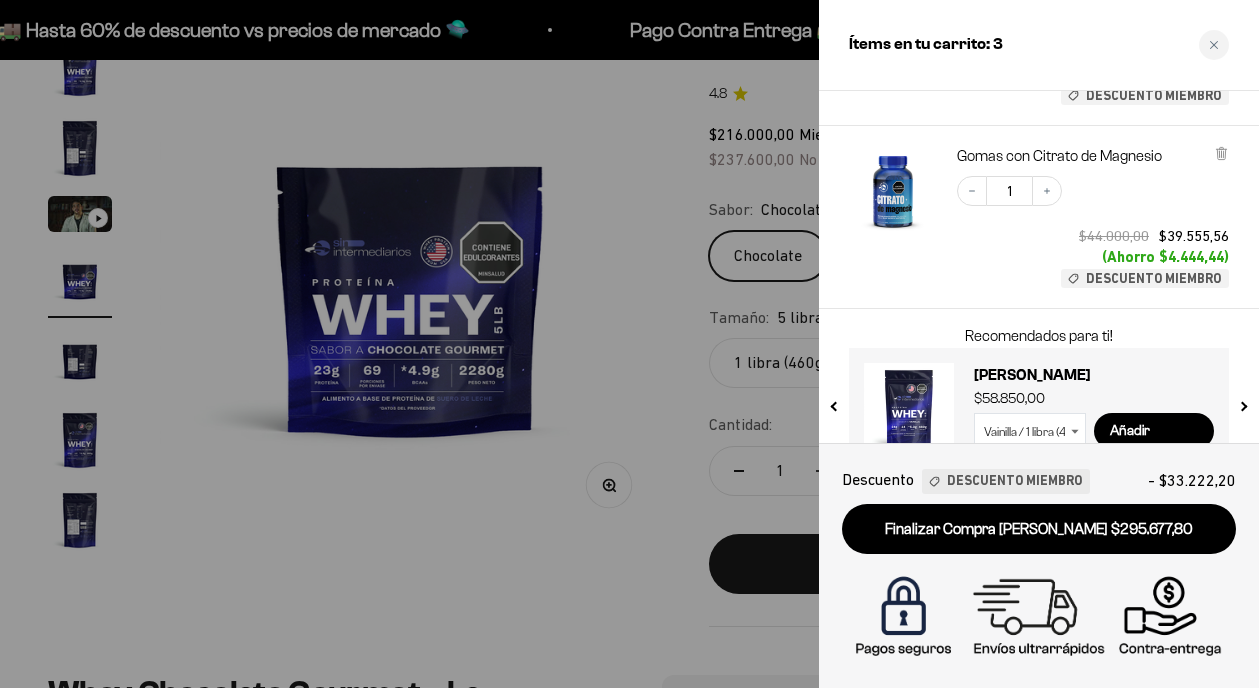 scroll, scrollTop: 494, scrollLeft: 0, axis: vertical 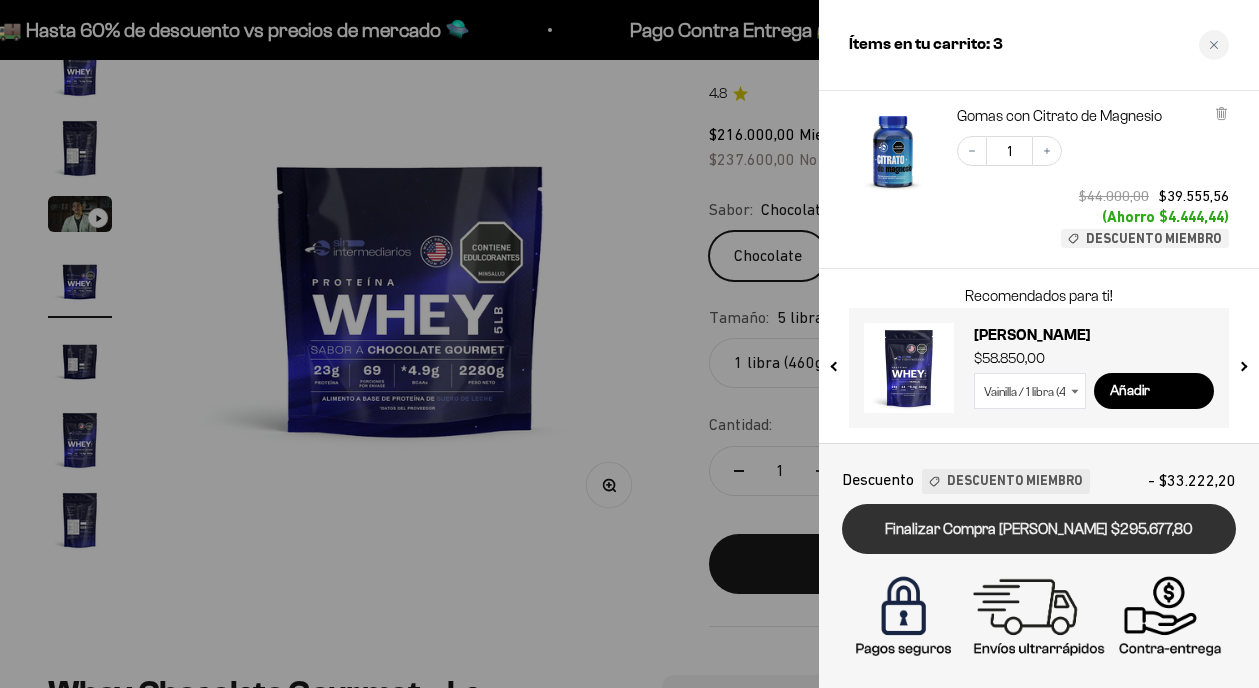 click on "Finalizar Compra [PERSON_NAME] $295.677,80" at bounding box center [1039, 529] 